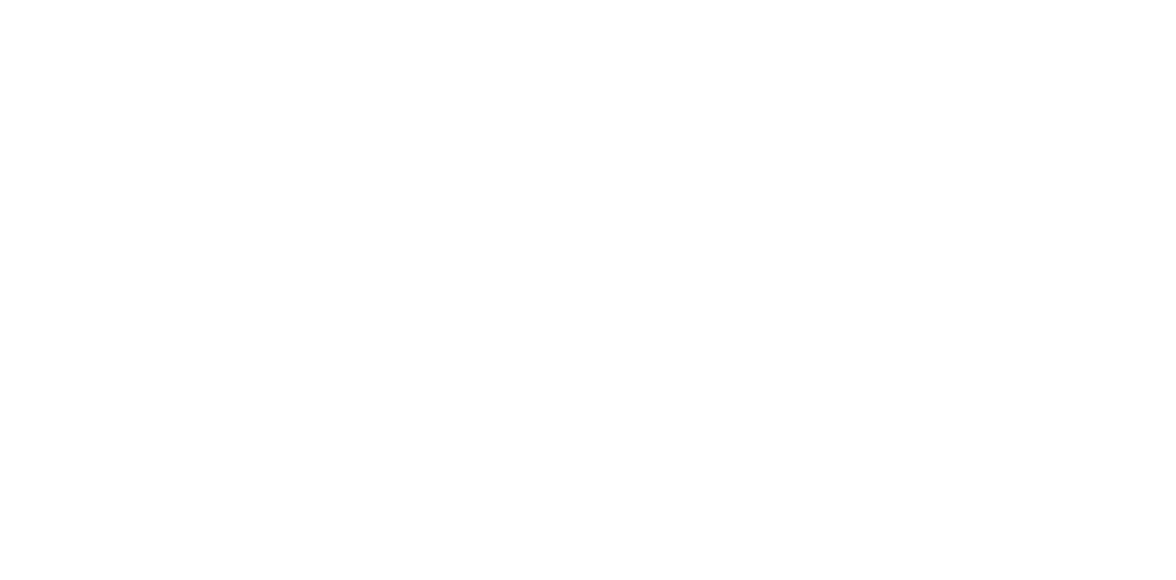 scroll, scrollTop: 0, scrollLeft: 0, axis: both 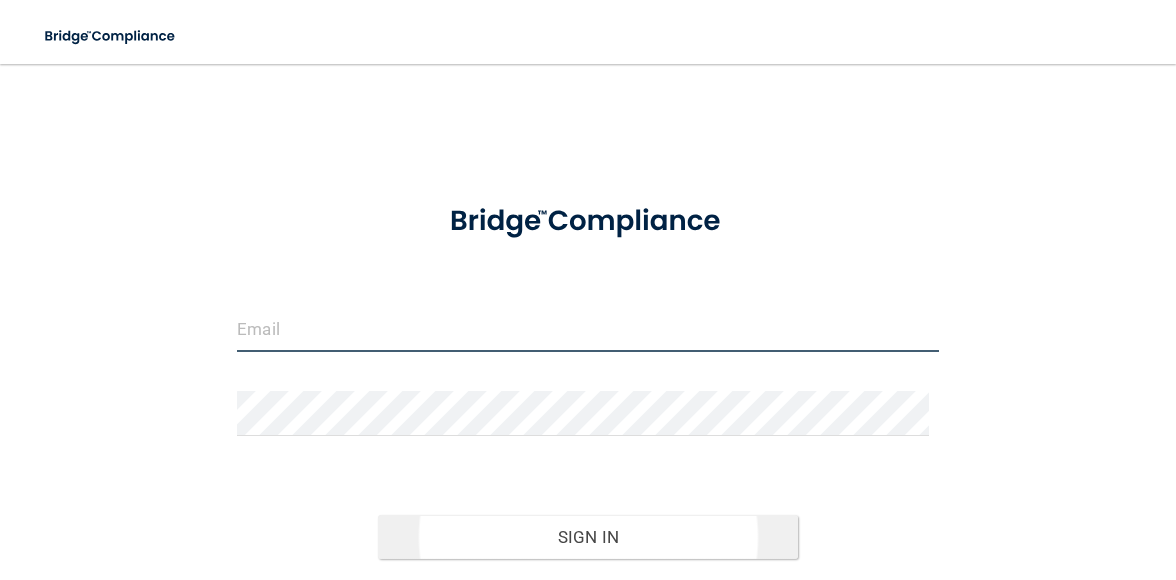 type on "[EMAIL_ADDRESS][DOMAIN_NAME]" 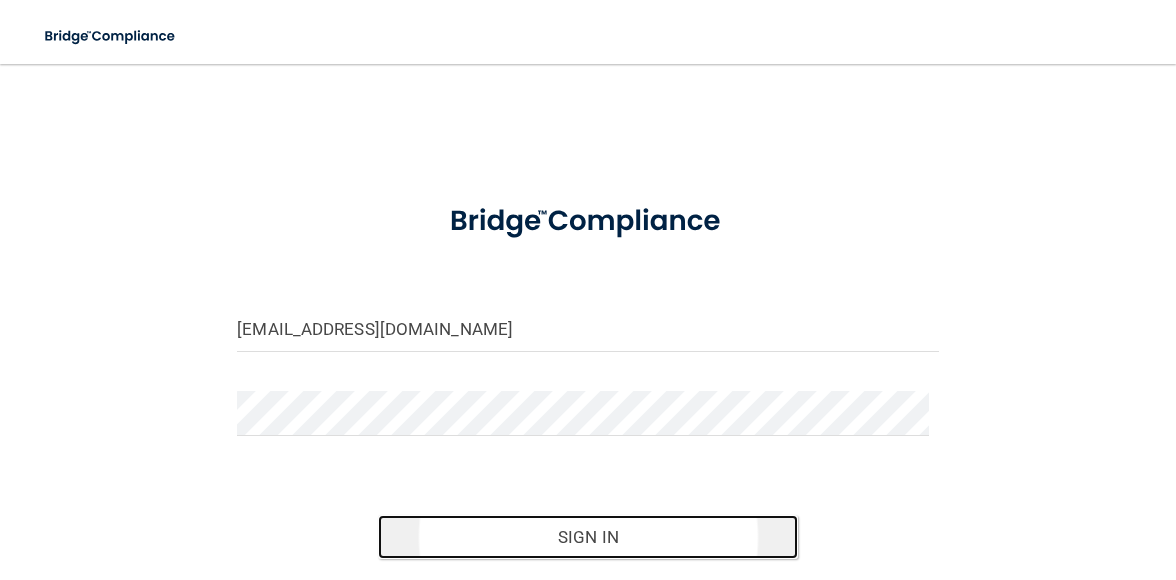 click on "Sign In" at bounding box center (588, 537) 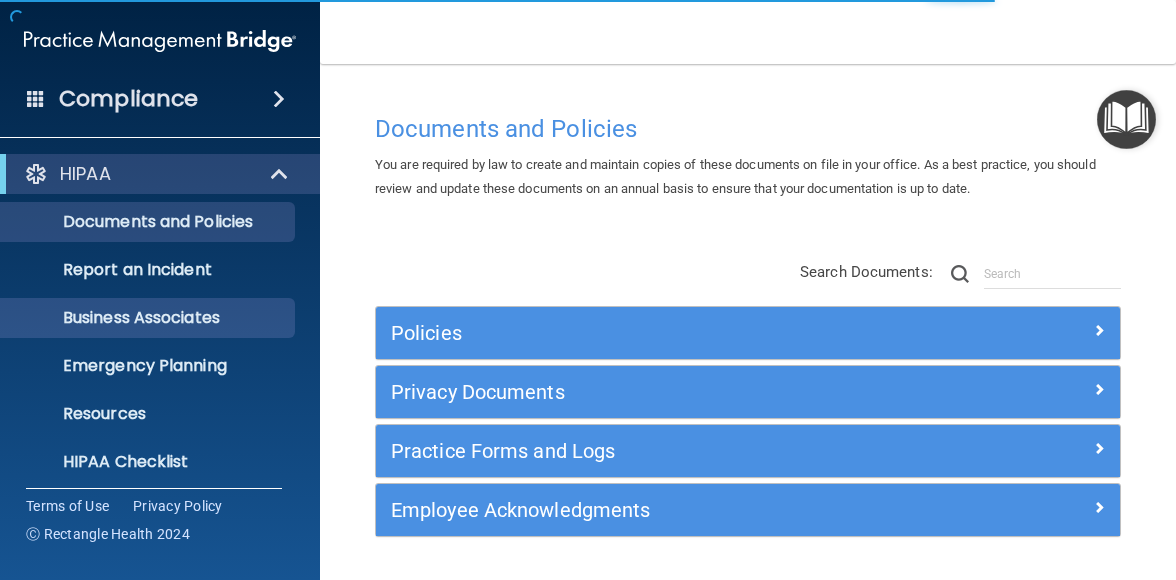 scroll, scrollTop: 249, scrollLeft: 0, axis: vertical 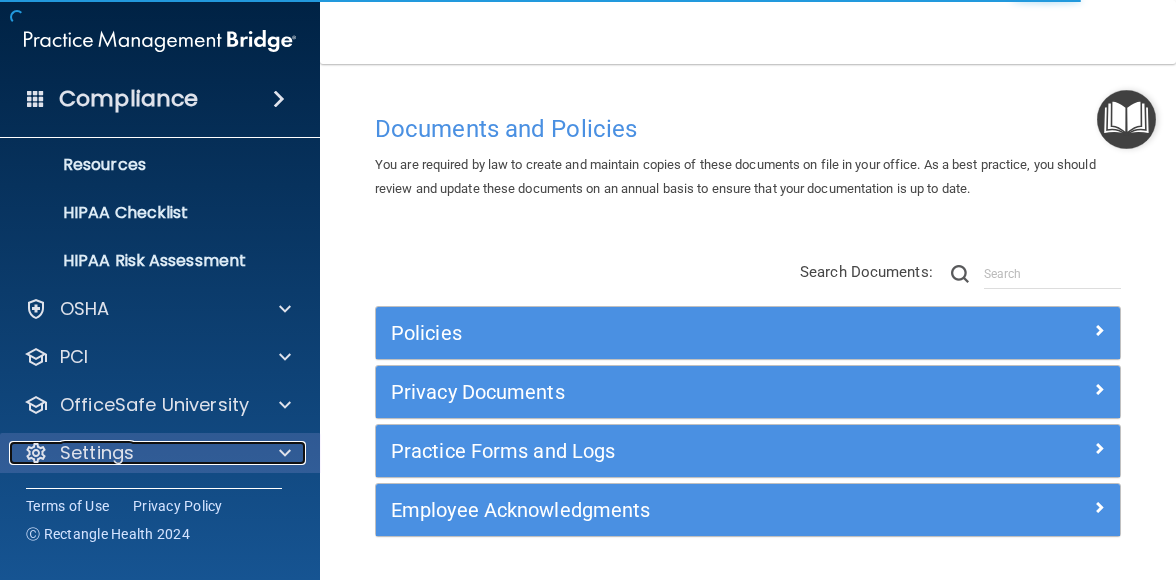 click on "Settings" at bounding box center [97, 453] 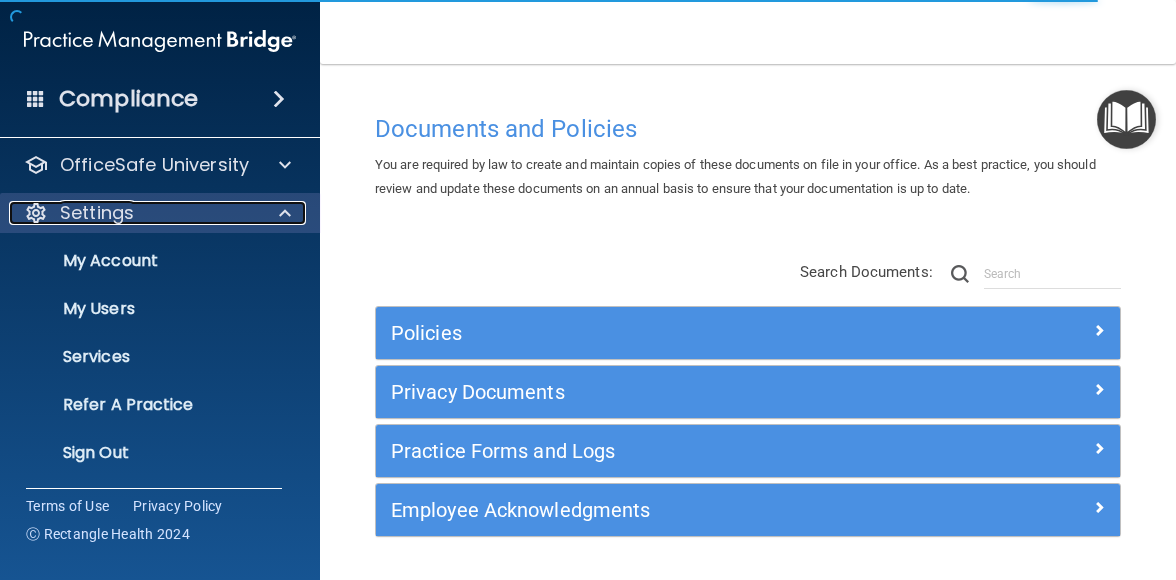 scroll, scrollTop: 489, scrollLeft: 0, axis: vertical 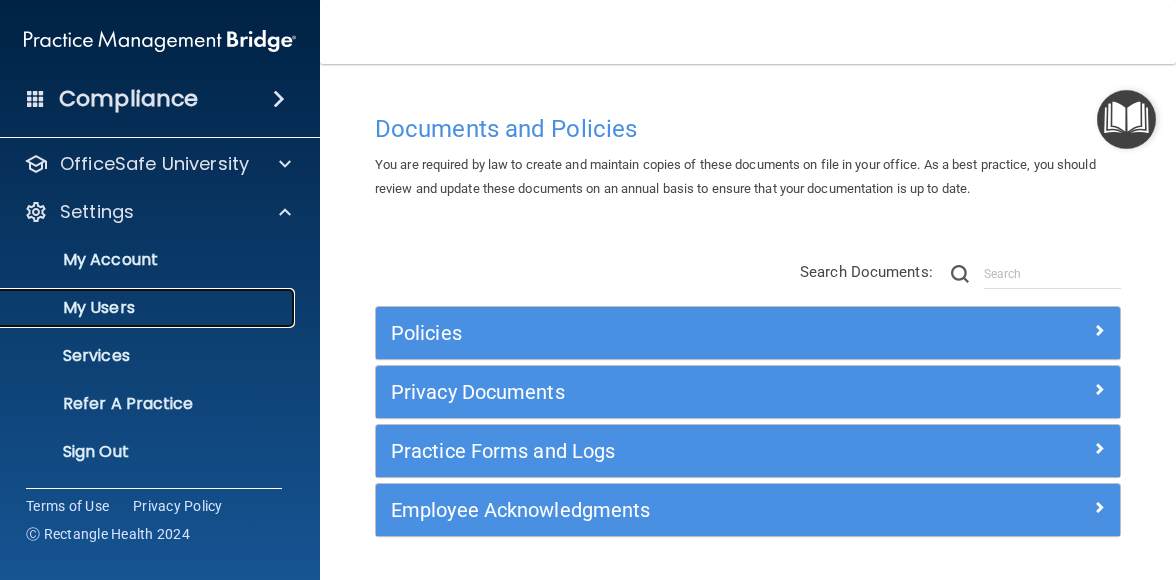 click on "My Users" at bounding box center (149, 308) 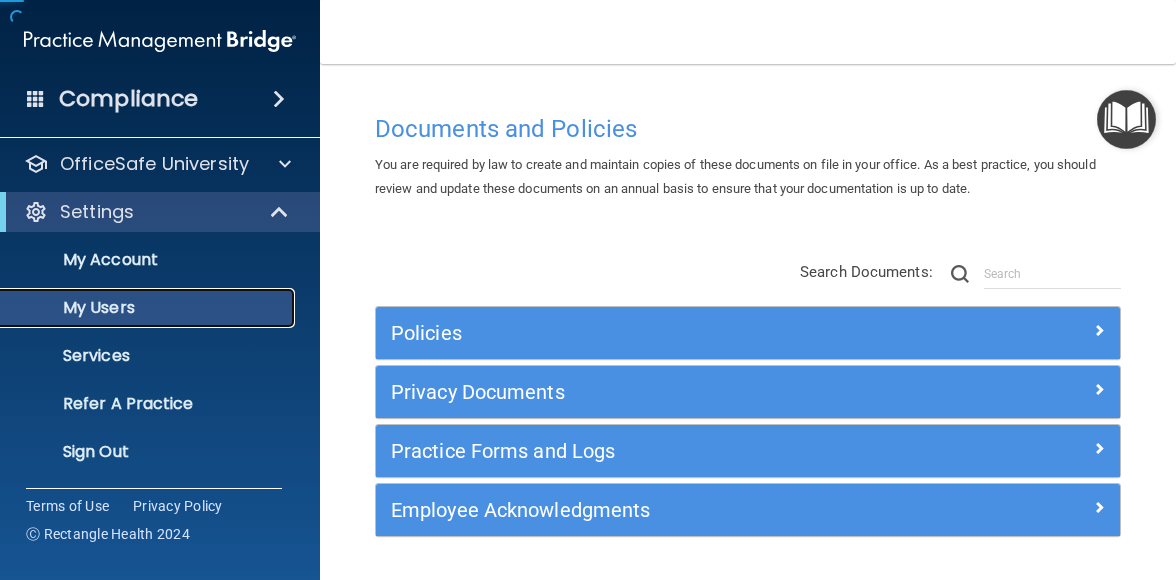 scroll, scrollTop: 153, scrollLeft: 0, axis: vertical 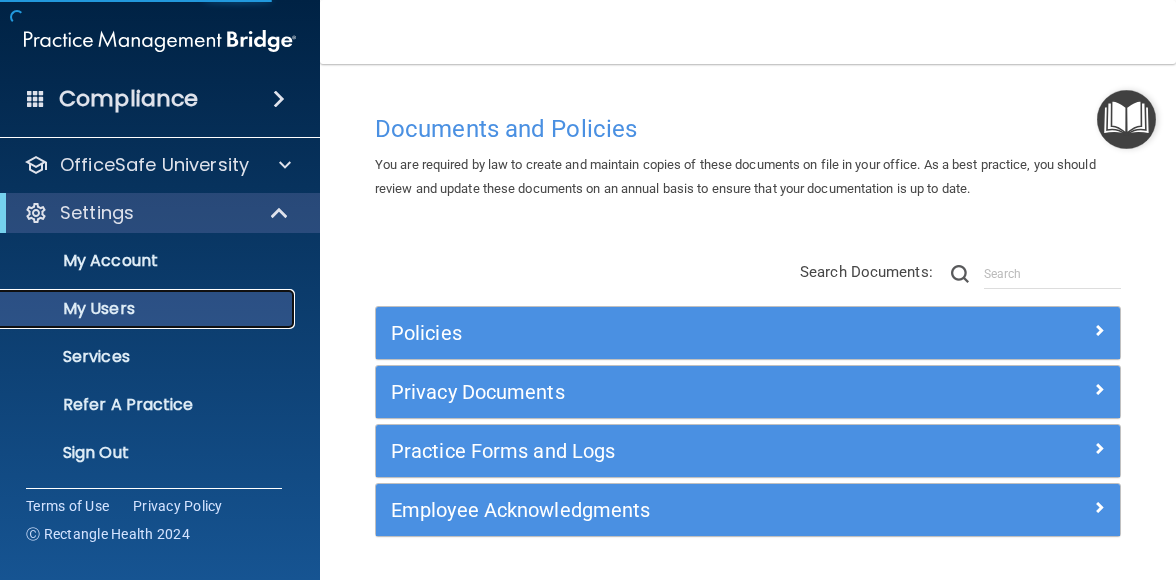 select on "20" 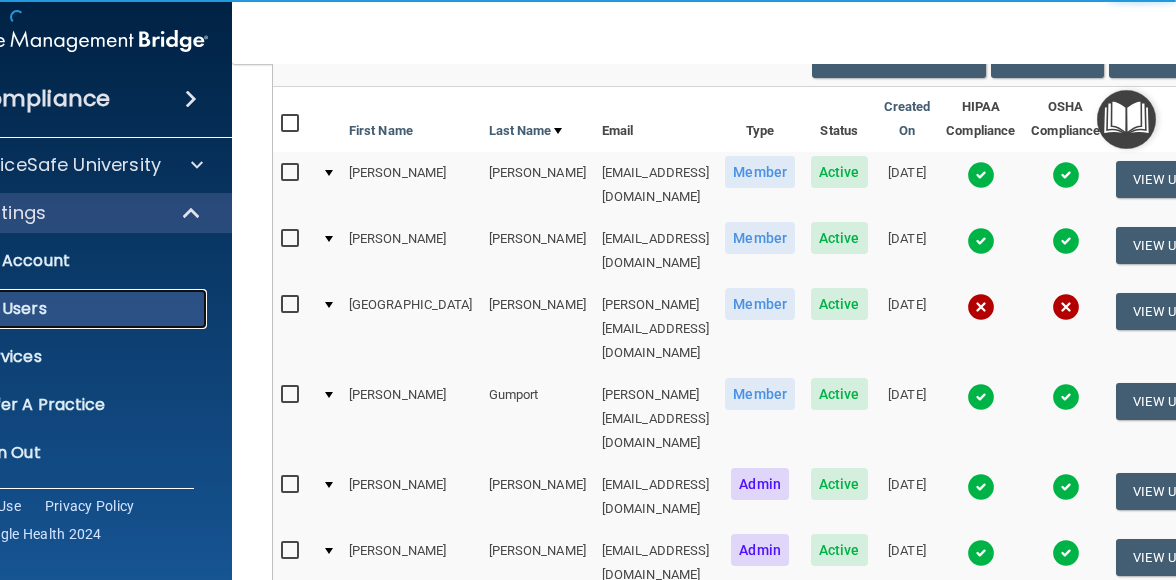 scroll, scrollTop: 200, scrollLeft: 0, axis: vertical 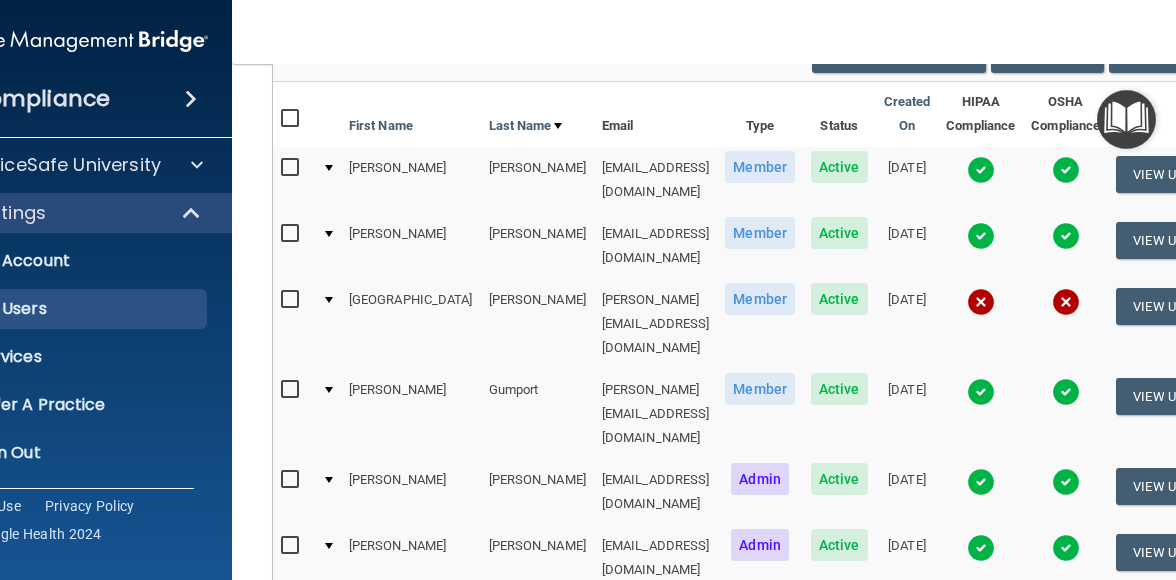 click at bounding box center (293, 299) 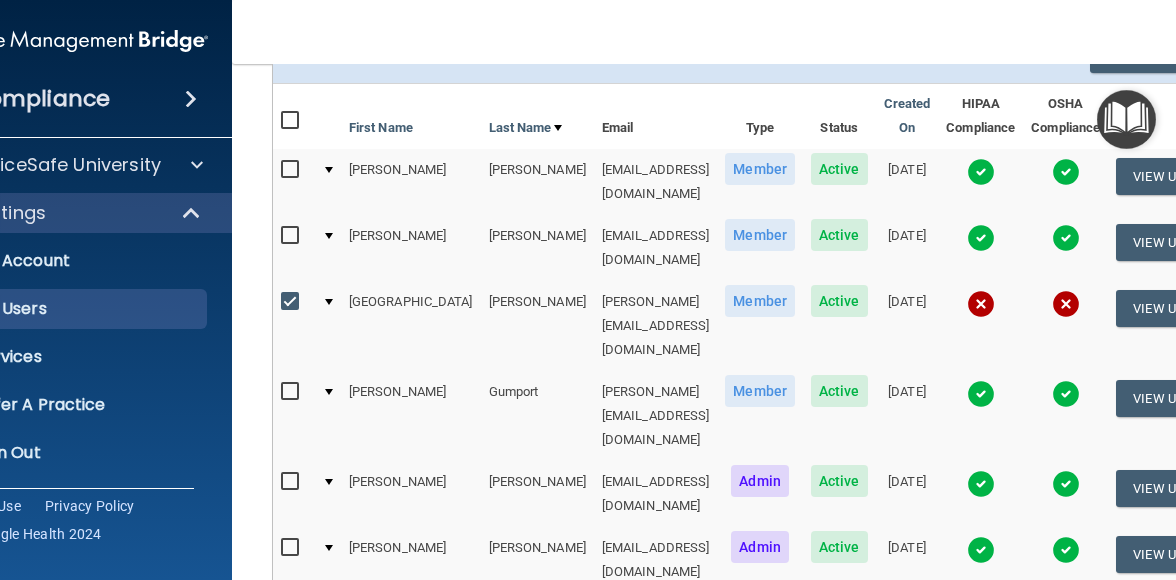 click on "Active" at bounding box center (839, 301) 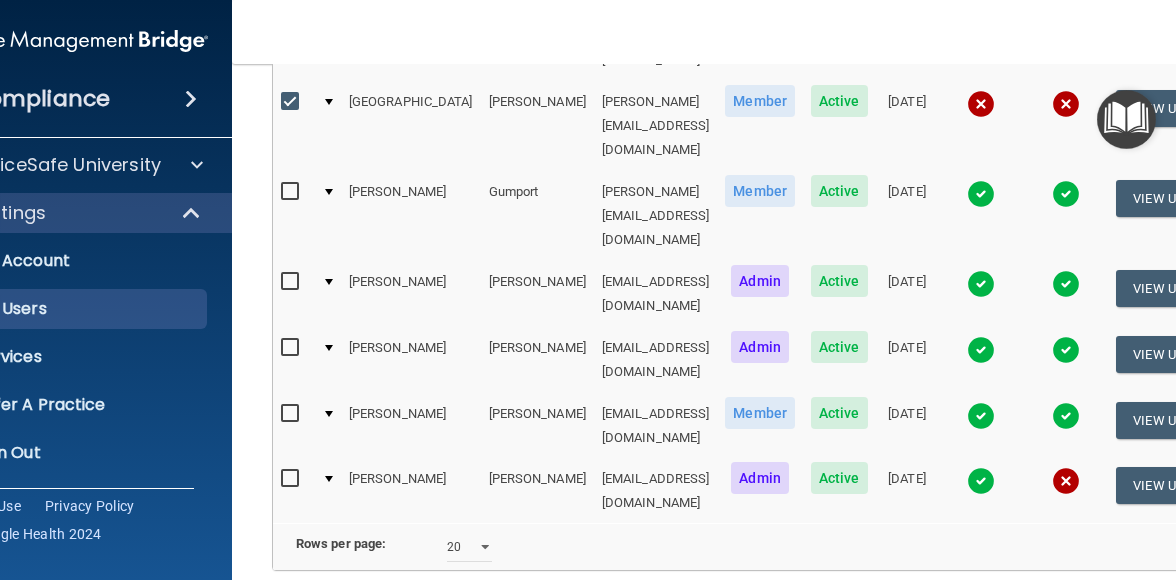 scroll, scrollTop: 300, scrollLeft: 0, axis: vertical 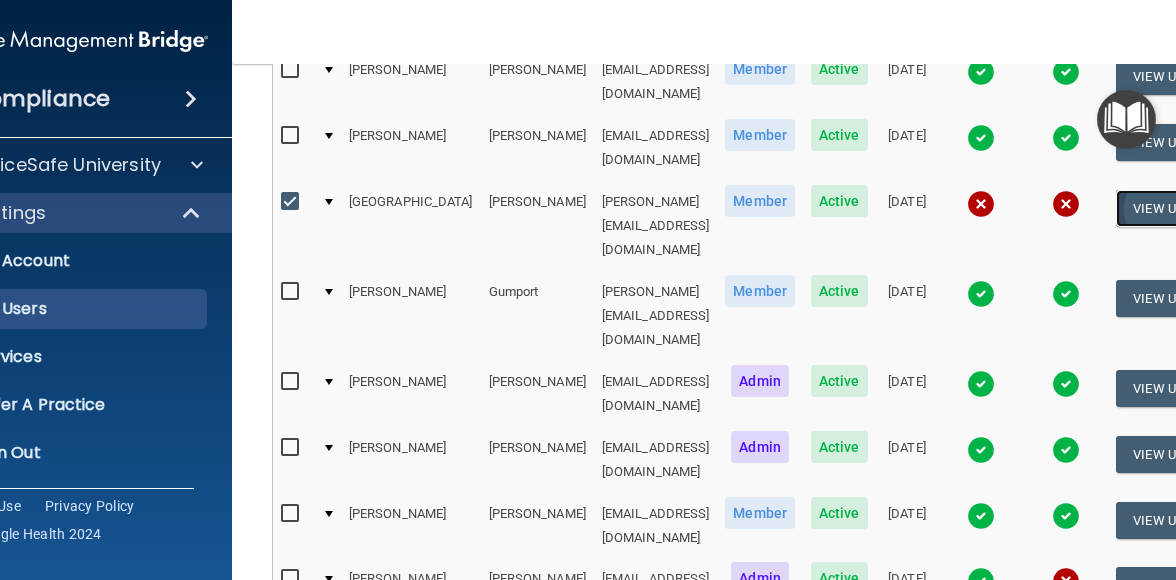 click on "View User" at bounding box center (1165, 208) 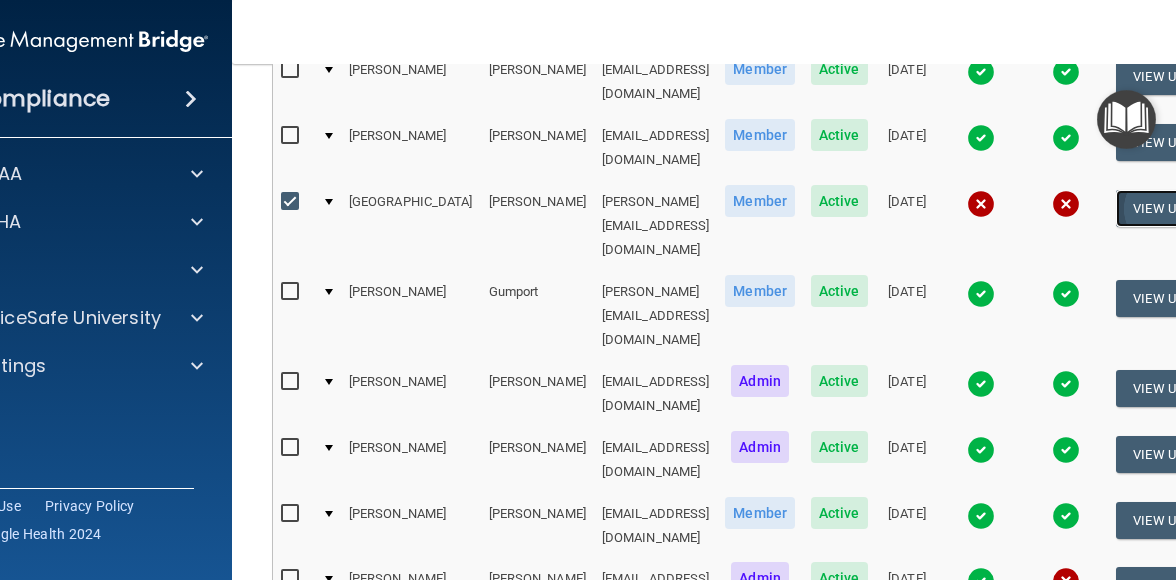 scroll, scrollTop: 0, scrollLeft: 0, axis: both 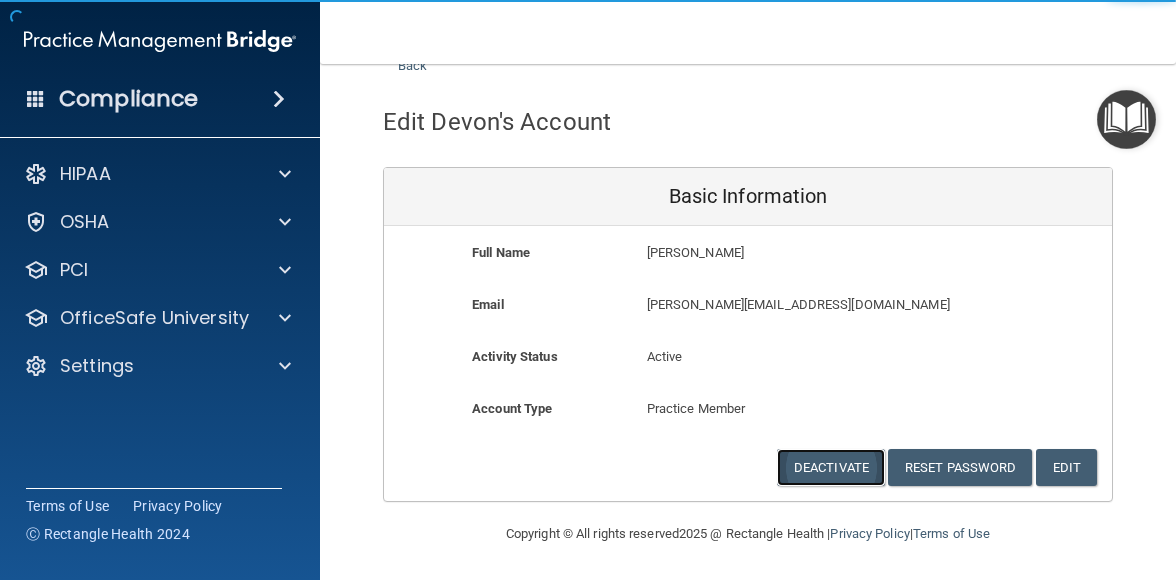 click on "Deactivate" at bounding box center [831, 467] 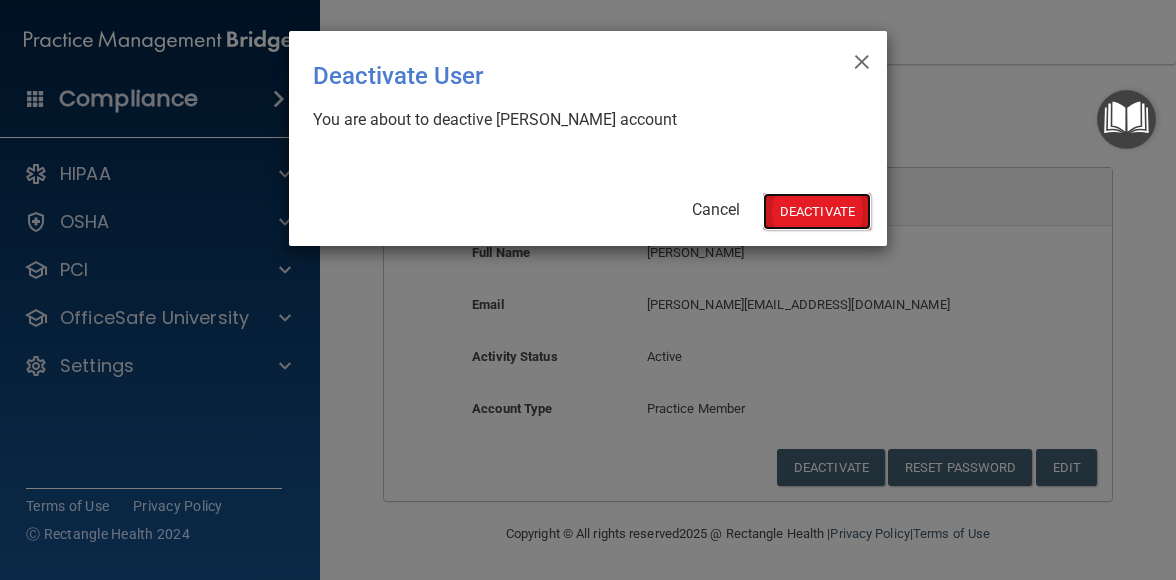 click on "Deactivate" at bounding box center [817, 211] 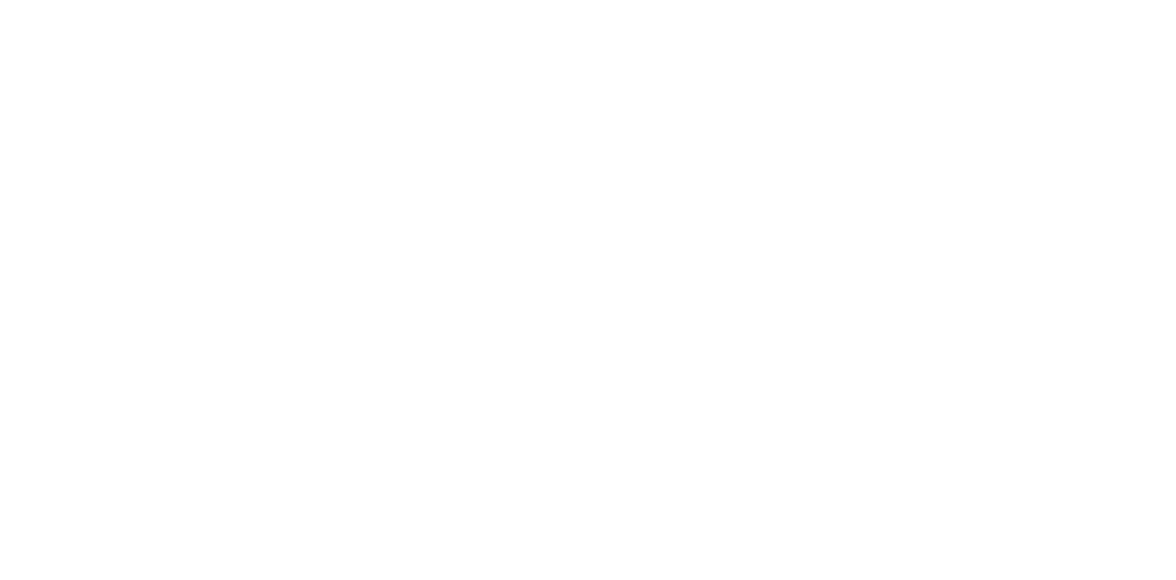 scroll, scrollTop: 0, scrollLeft: 0, axis: both 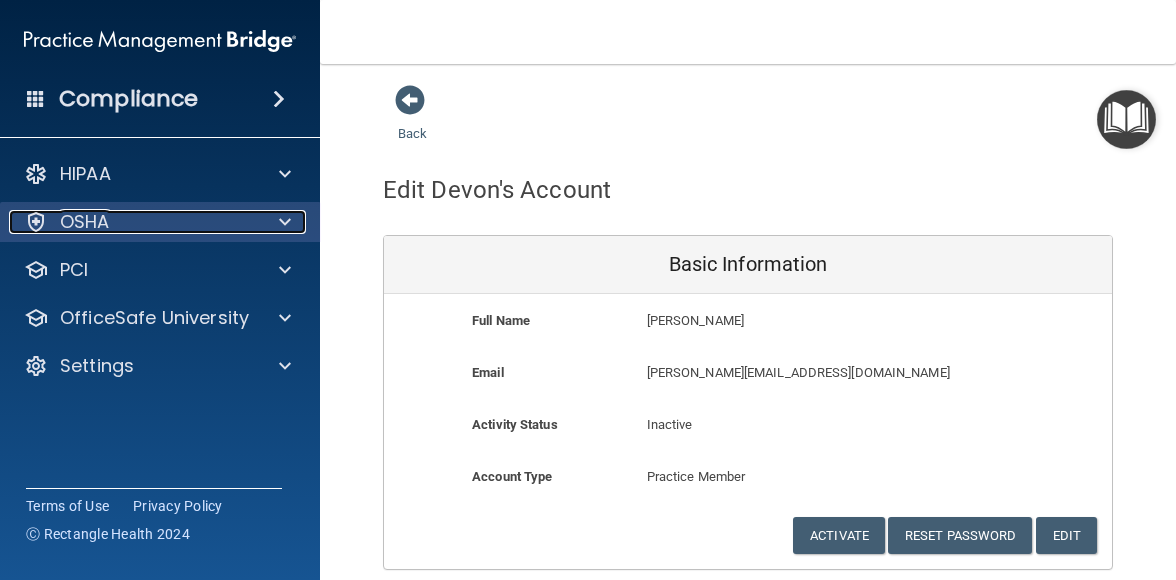 click on "OSHA" at bounding box center (133, 222) 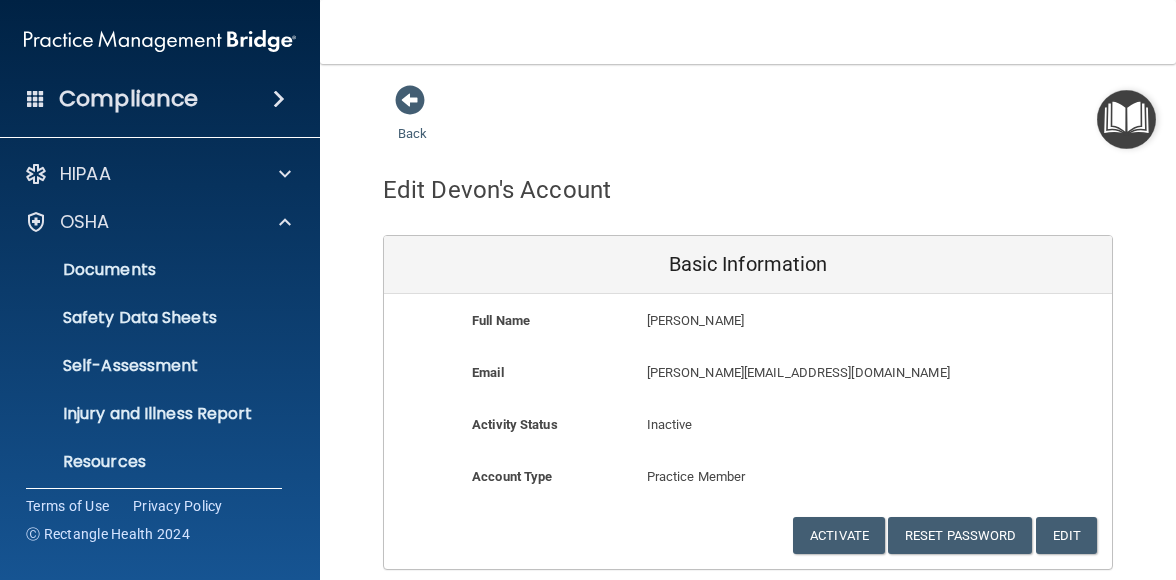 click on "Back" at bounding box center (748, 115) 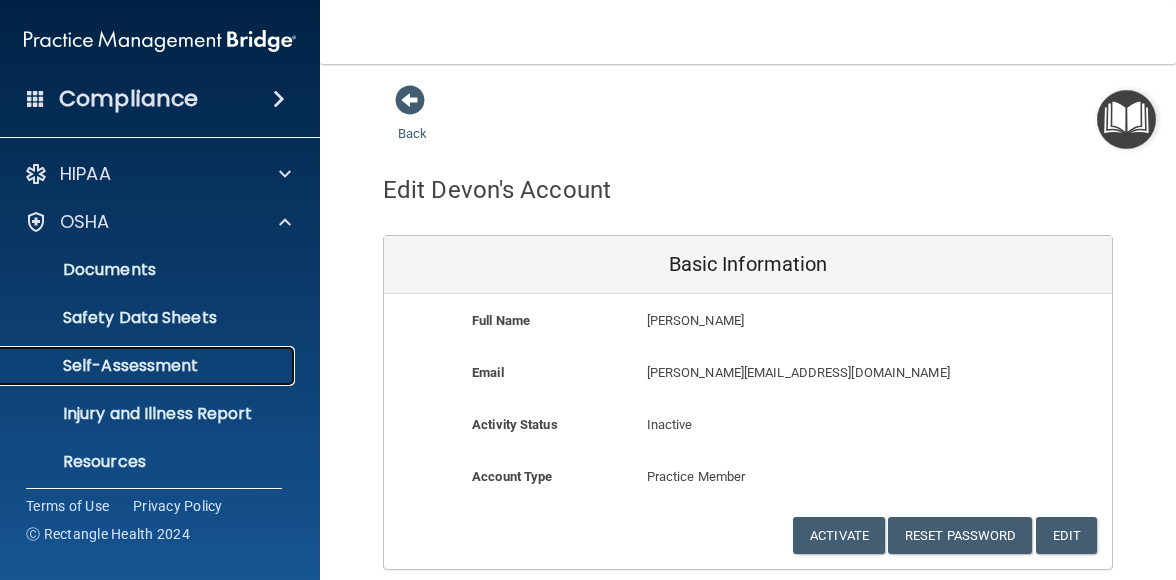 click on "Self-Assessment" at bounding box center [137, 366] 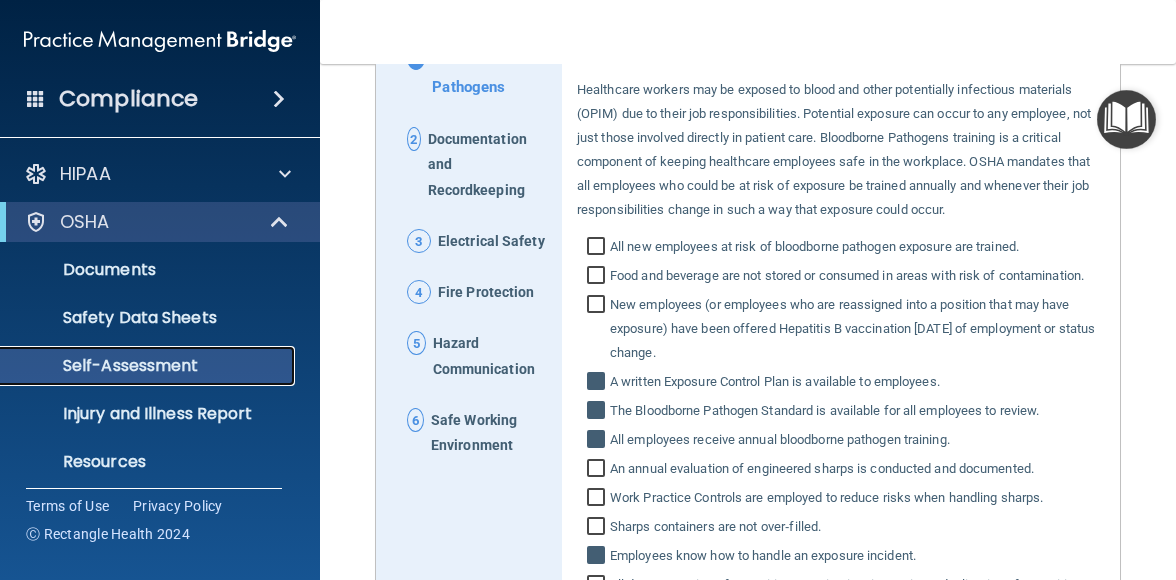 scroll, scrollTop: 300, scrollLeft: 0, axis: vertical 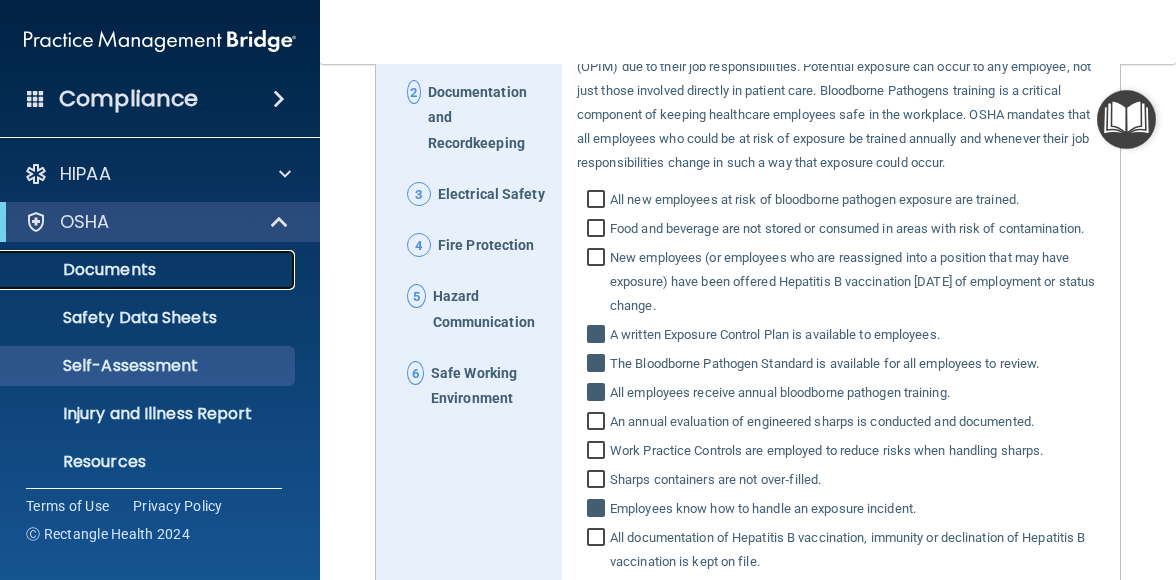 click on "Documents" at bounding box center [137, 270] 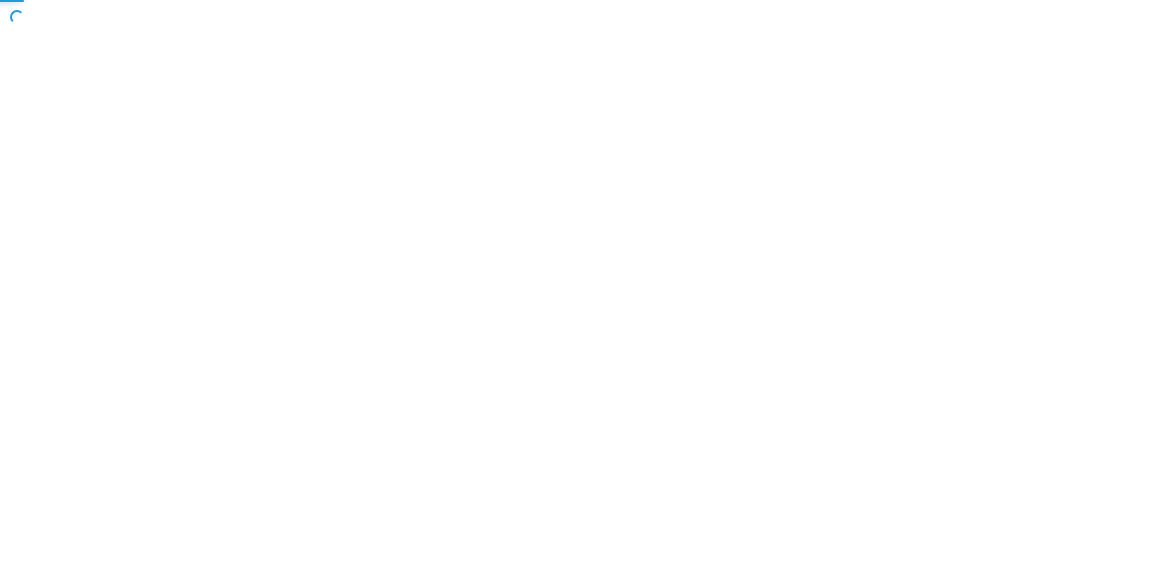 scroll, scrollTop: 0, scrollLeft: 0, axis: both 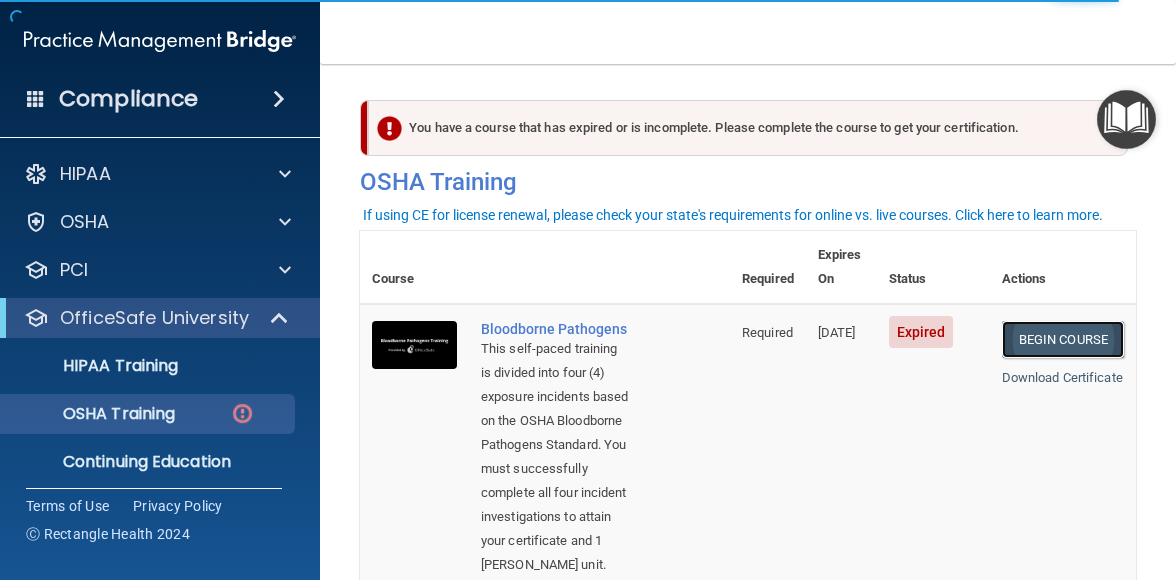 click on "Begin Course" at bounding box center [1063, 339] 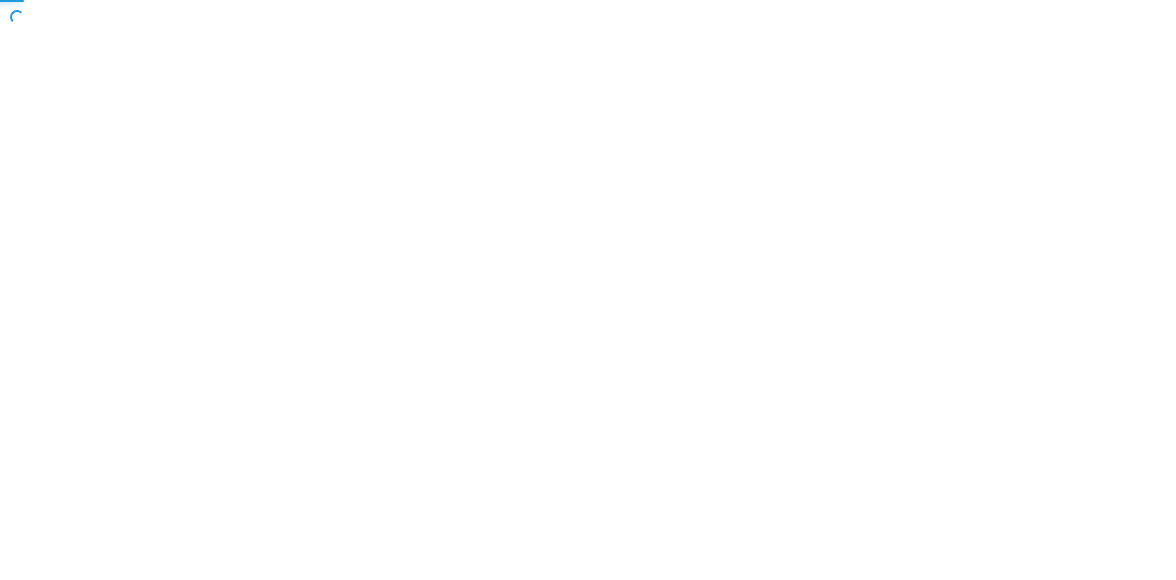 scroll, scrollTop: 0, scrollLeft: 0, axis: both 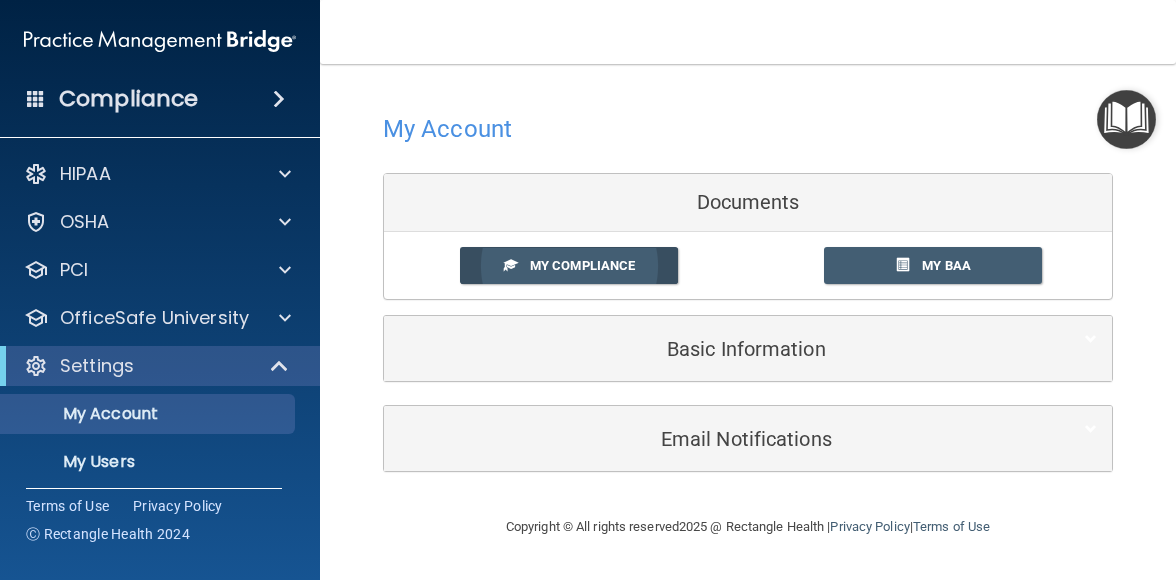 click on "My Compliance" at bounding box center (582, 265) 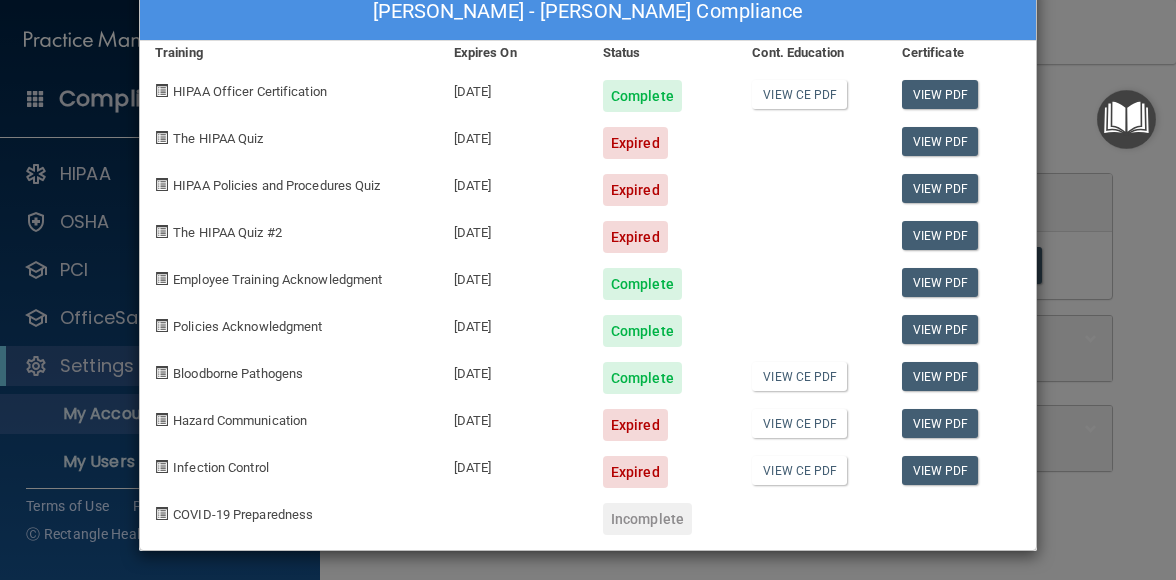 scroll, scrollTop: 0, scrollLeft: 0, axis: both 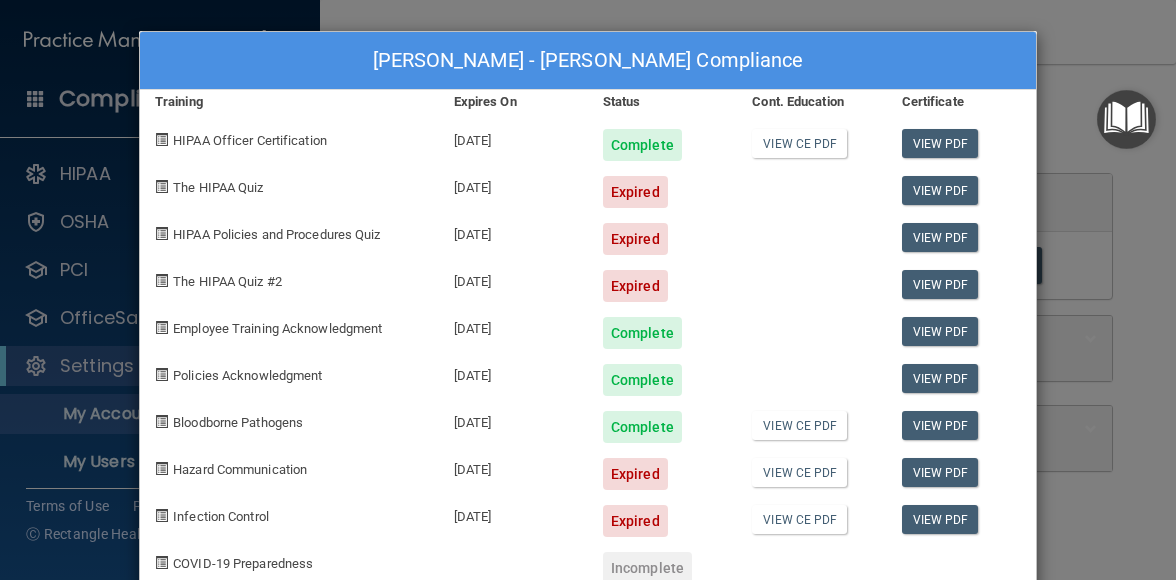 click on "Candace Smith - Tucker's Compliance      Training   Expires On   Status   Cont. Education   Certificate         HIPAA Officer Certification      05/13/2026       Complete        View CE PDF       View PDF         The HIPAA Quiz      03/25/2025       Expired              View PDF         HIPAA Policies and Procedures Quiz      03/26/2025       Expired              View PDF         The HIPAA Quiz #2      03/25/2025       Expired              View PDF         Employee Training Acknowledgment      03/24/2026       Complete              View PDF         Policies Acknowledgment      03/24/2026       Complete              View PDF         Bloodborne Pathogens      07/11/2026       Complete        View CE PDF       View PDF         Hazard Communication      04/18/2025       Expired        View CE PDF       View PDF         Infection Control      04/18/2025       Expired        View CE PDF       View PDF         COVID-19 Preparedness             Incomplete" at bounding box center (588, 290) 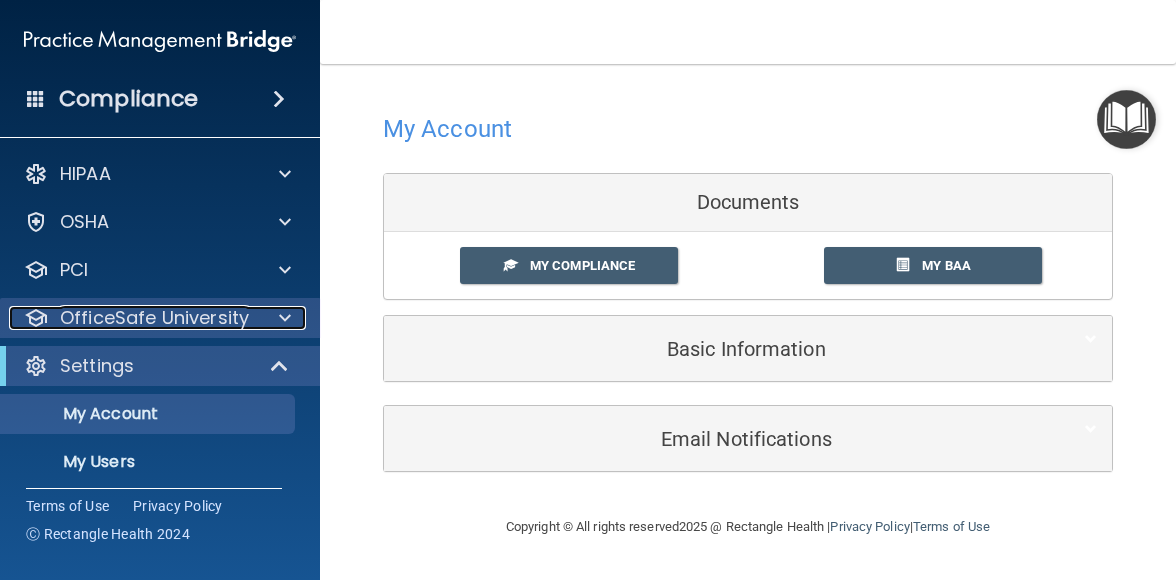 click on "OfficeSafe University" at bounding box center [154, 318] 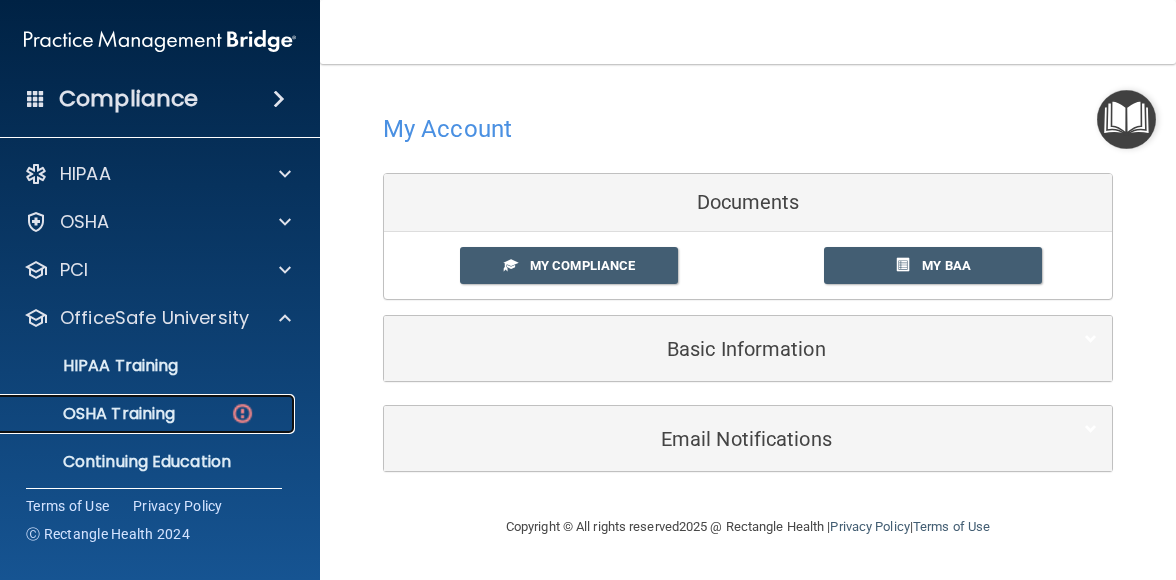 click on "OSHA Training" at bounding box center (149, 414) 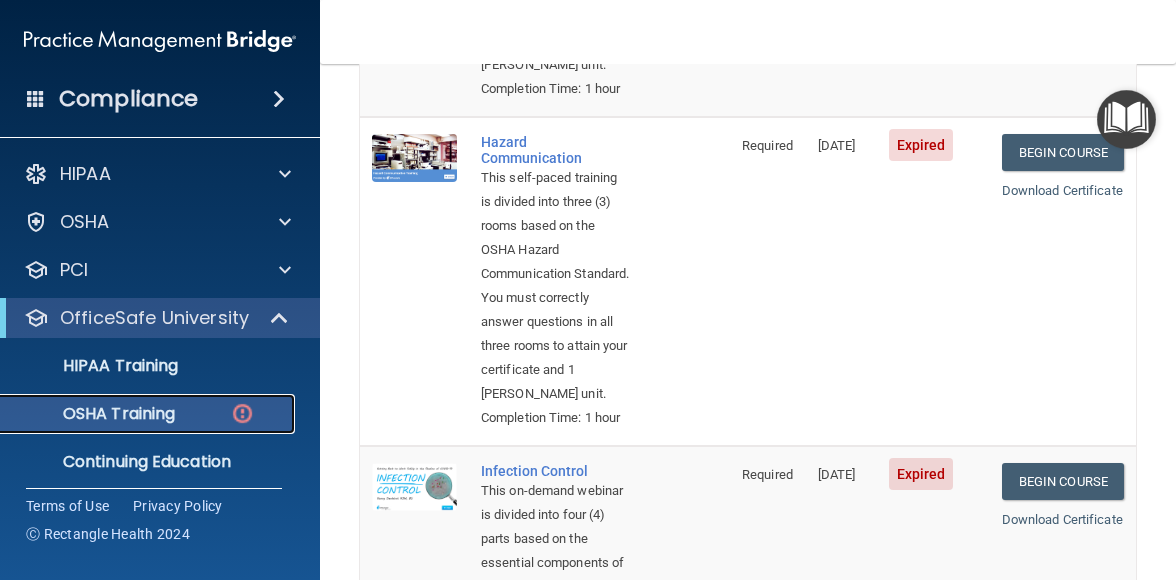 scroll, scrollTop: 600, scrollLeft: 0, axis: vertical 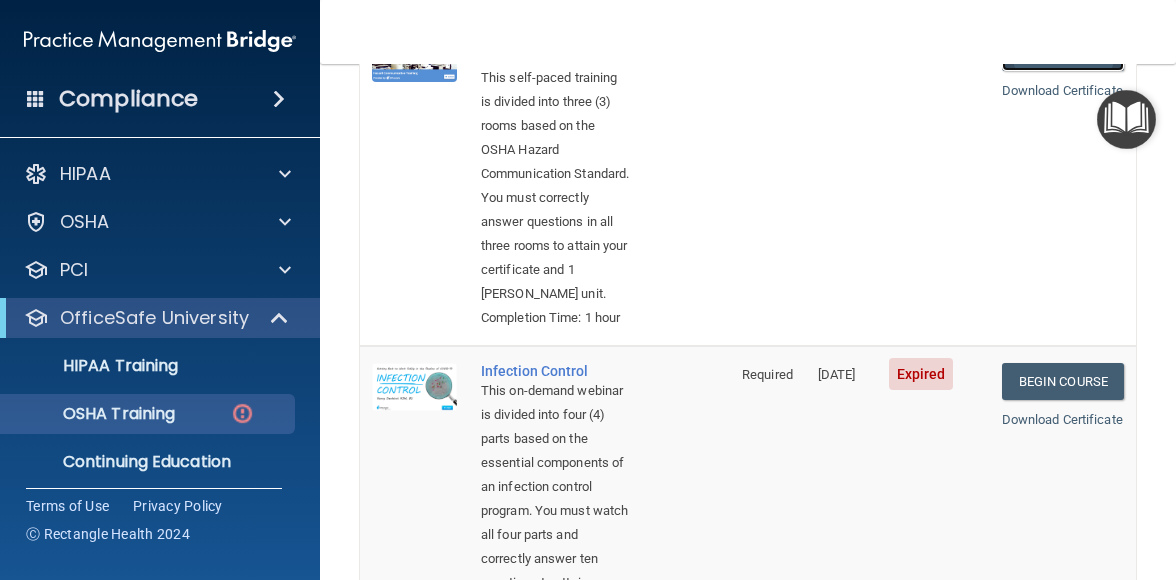 click on "Begin Course" at bounding box center (1063, 52) 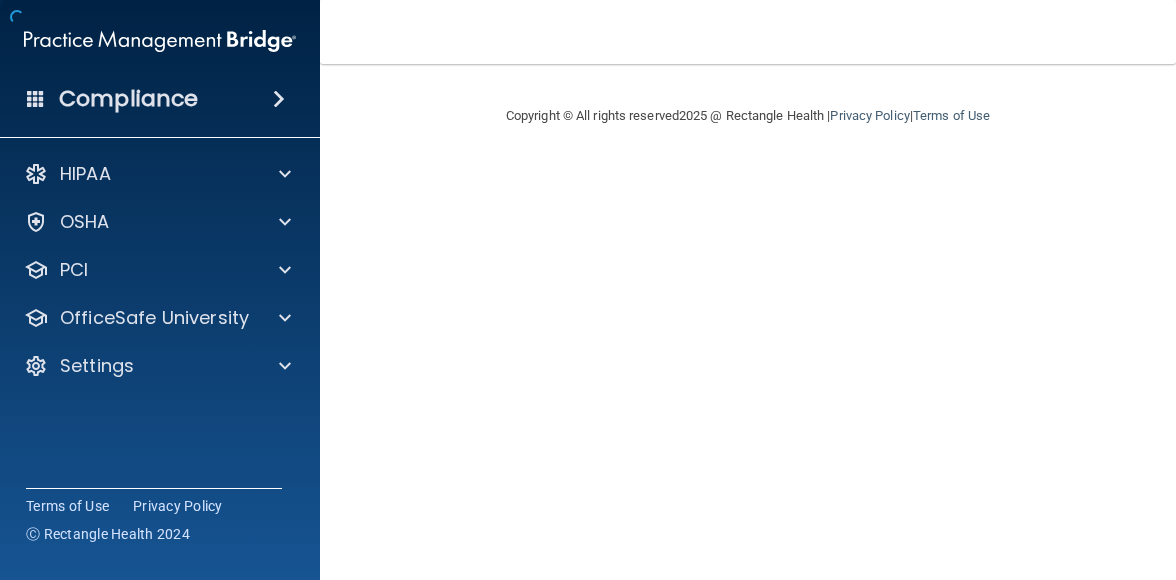 scroll, scrollTop: 0, scrollLeft: 0, axis: both 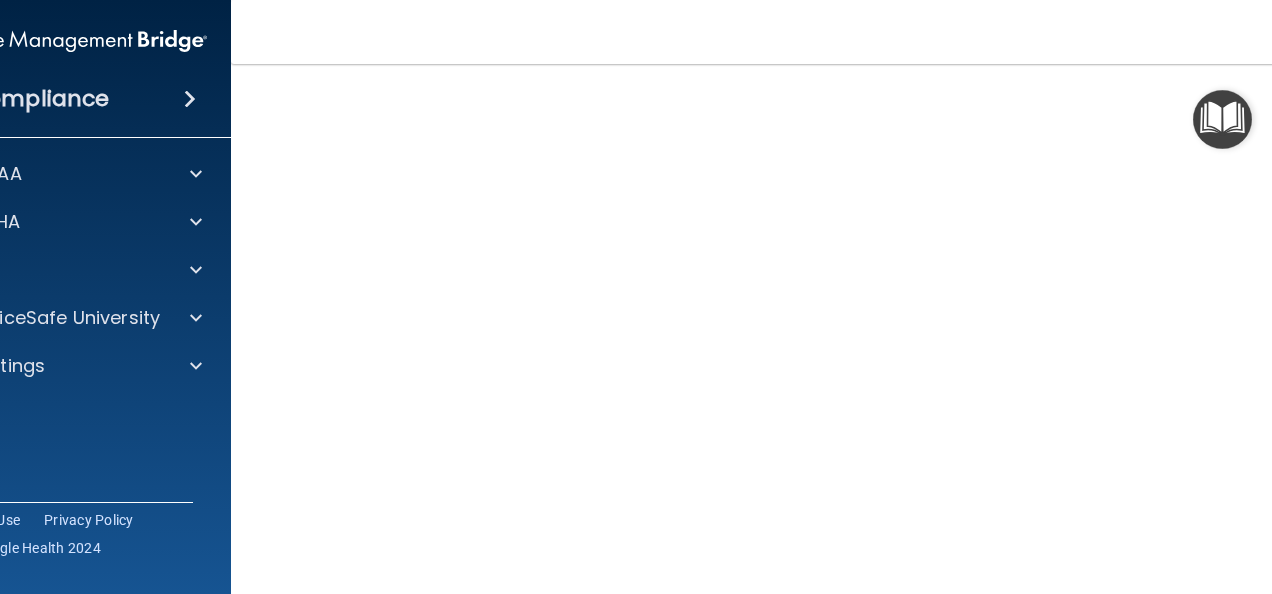 click at bounding box center (1222, 119) 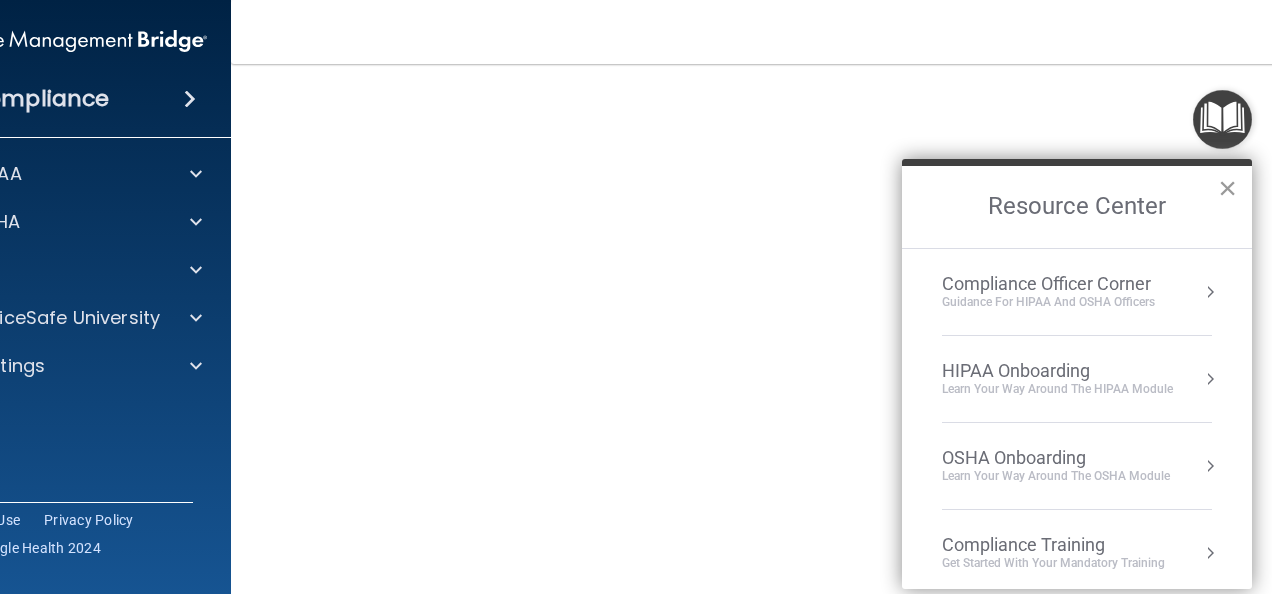 click on "×" at bounding box center (1227, 188) 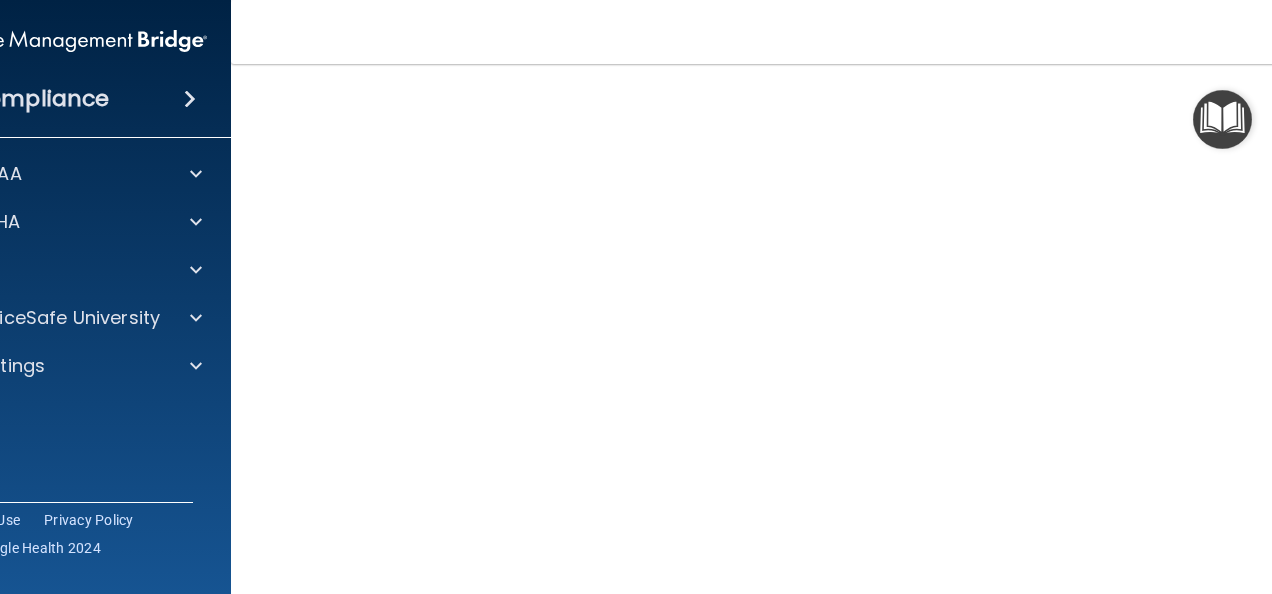 scroll, scrollTop: 126, scrollLeft: 0, axis: vertical 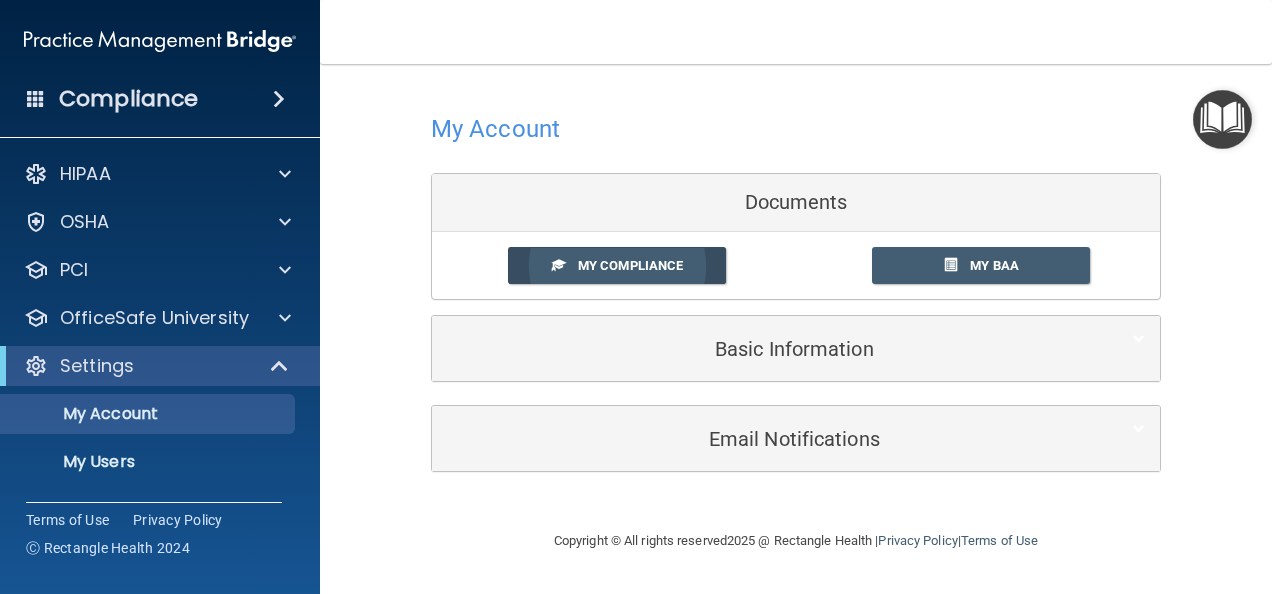 click on "My Compliance" at bounding box center (617, 265) 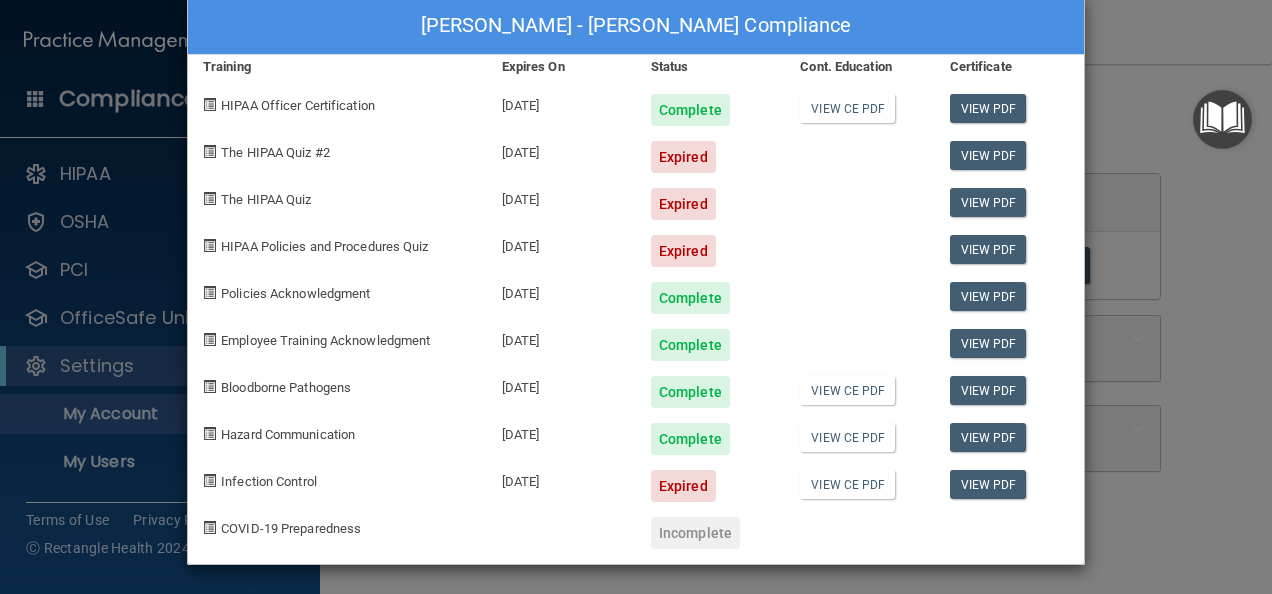 scroll, scrollTop: 0, scrollLeft: 0, axis: both 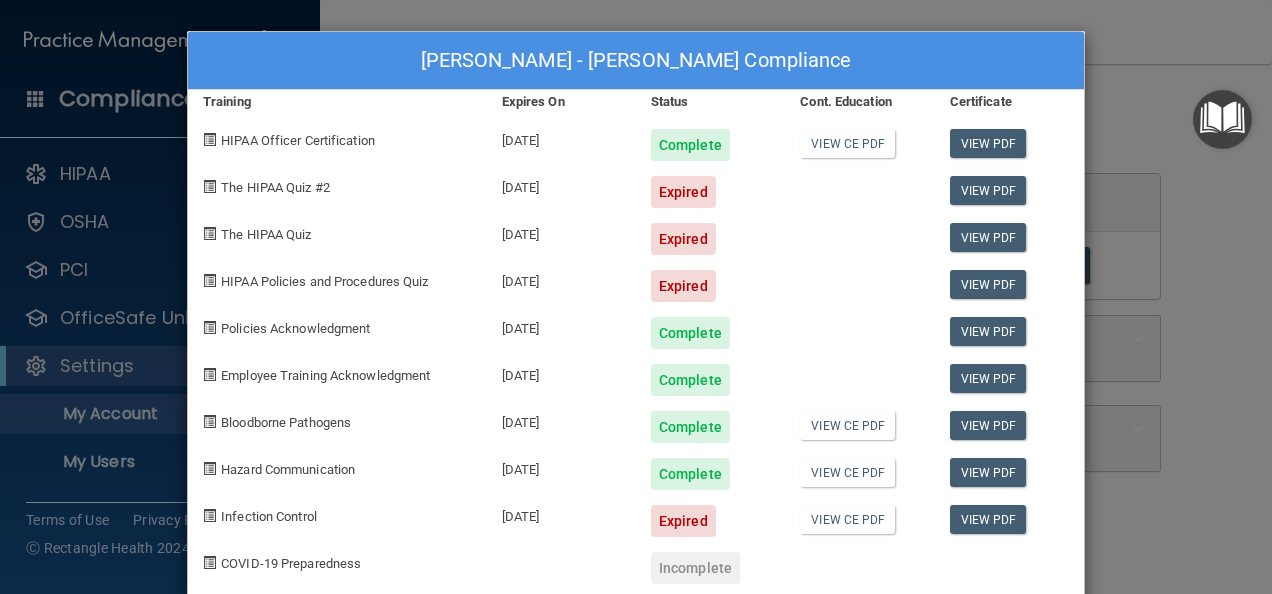 click on "[PERSON_NAME] - [PERSON_NAME] Compliance      Training   Expires On   Status   Cont. Education   Certificate         HIPAA Officer Certification      [DATE]       Complete        View CE PDF       View PDF         The HIPAA Quiz #2      [DATE]       Expired              View PDF         The HIPAA Quiz      [DATE]       Expired              View PDF         HIPAA Policies and Procedures Quiz      [DATE]       Expired              View PDF         Policies Acknowledgment      [DATE]       Complete              View PDF         Employee Training Acknowledgment      [DATE]       Complete              View PDF         Bloodborne Pathogens      [DATE]       Complete        View CE PDF       View PDF         Hazard Communication      [DATE]       Complete        View CE PDF       View PDF         Infection Control      [DATE]       Expired        View CE PDF       View PDF         COVID-19 Preparedness             Incomplete" at bounding box center (636, 297) 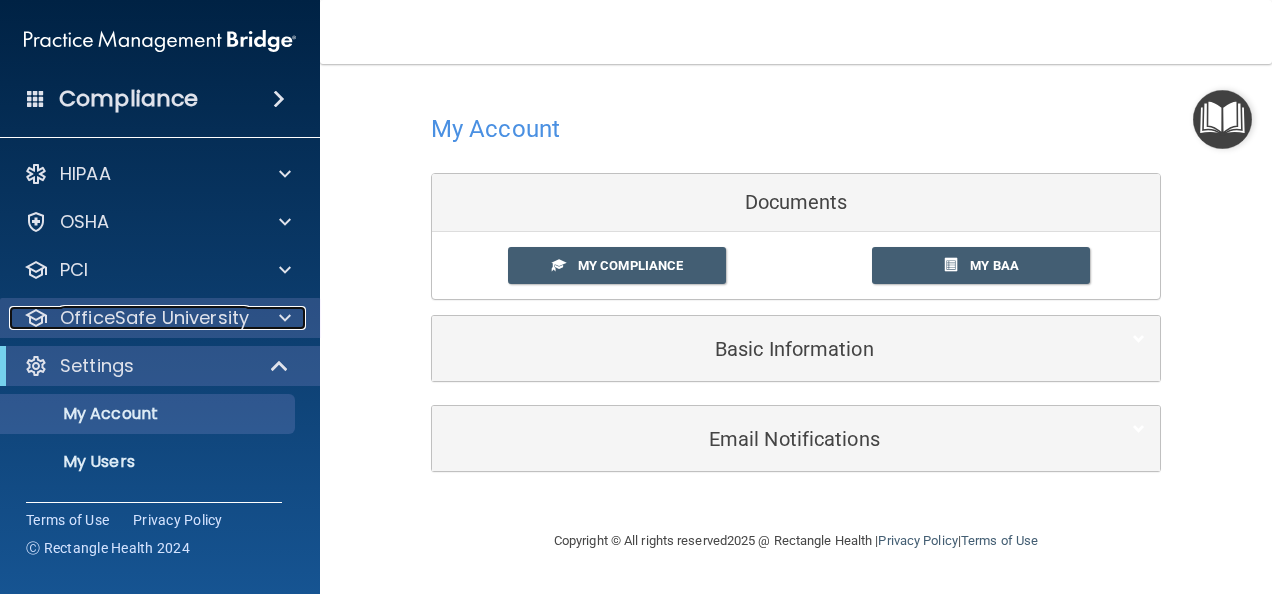 click on "OfficeSafe University" at bounding box center [154, 318] 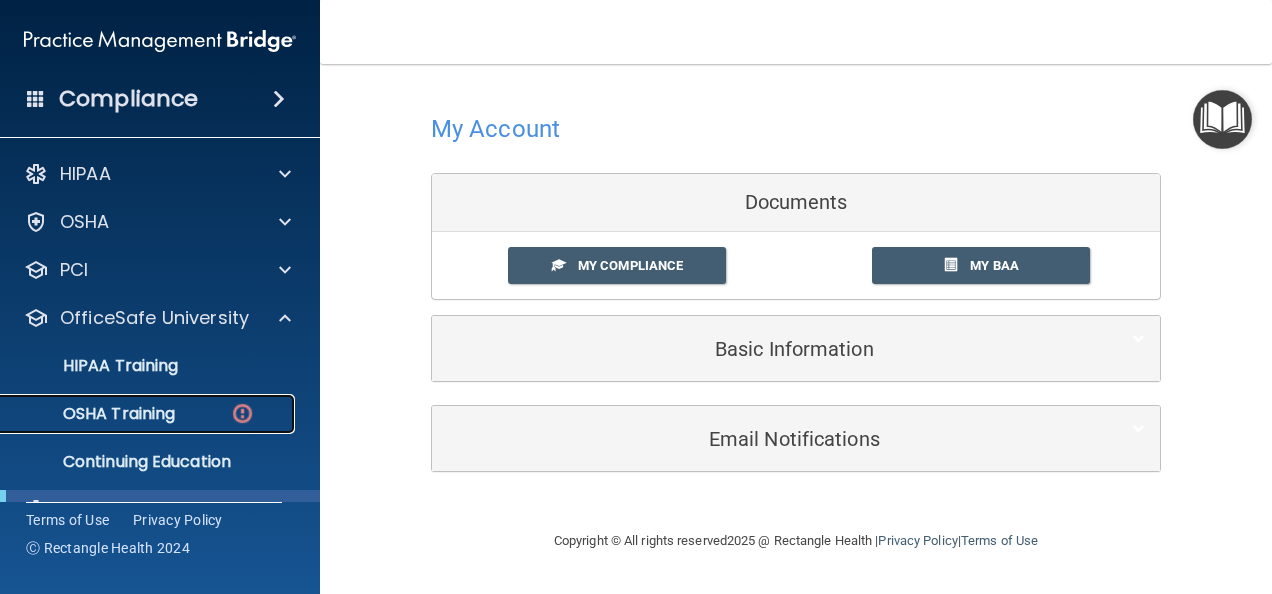 click on "OSHA Training" at bounding box center [94, 414] 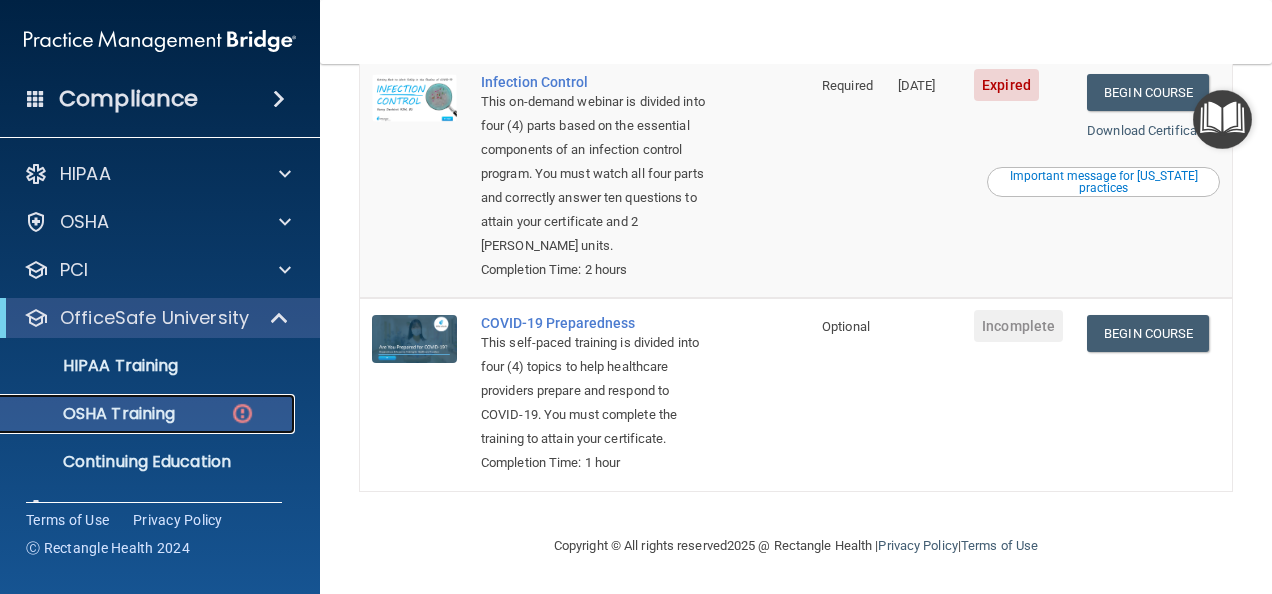 scroll, scrollTop: 578, scrollLeft: 0, axis: vertical 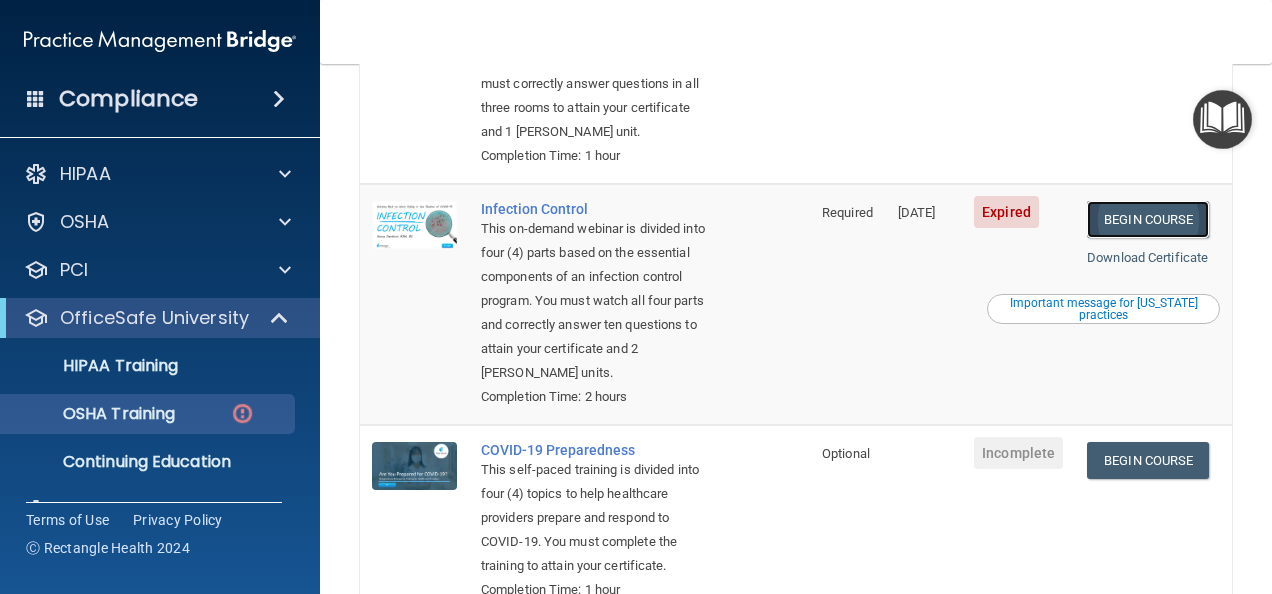 click on "Begin Course" at bounding box center (1148, 219) 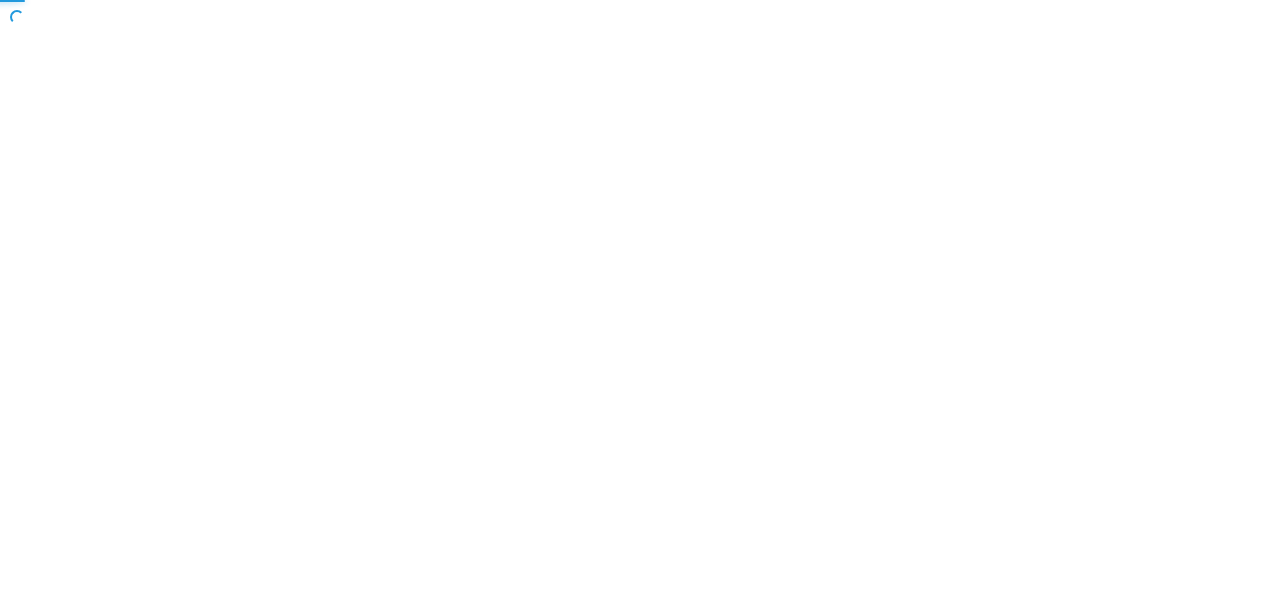 scroll, scrollTop: 0, scrollLeft: 0, axis: both 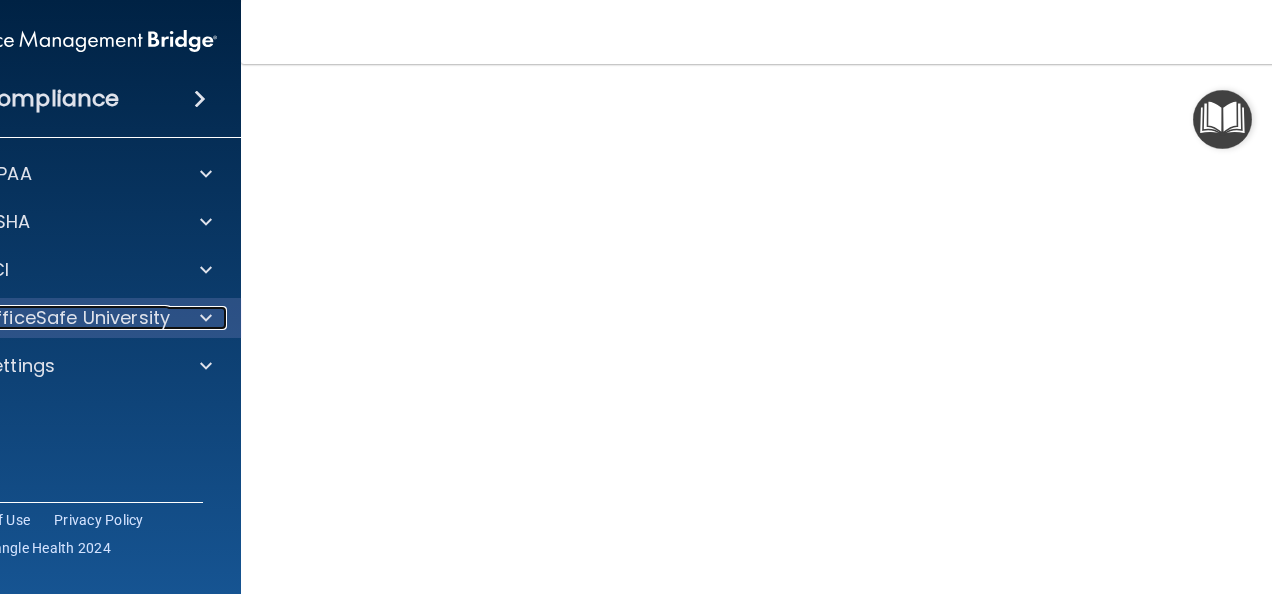 click on "OfficeSafe University" at bounding box center (75, 318) 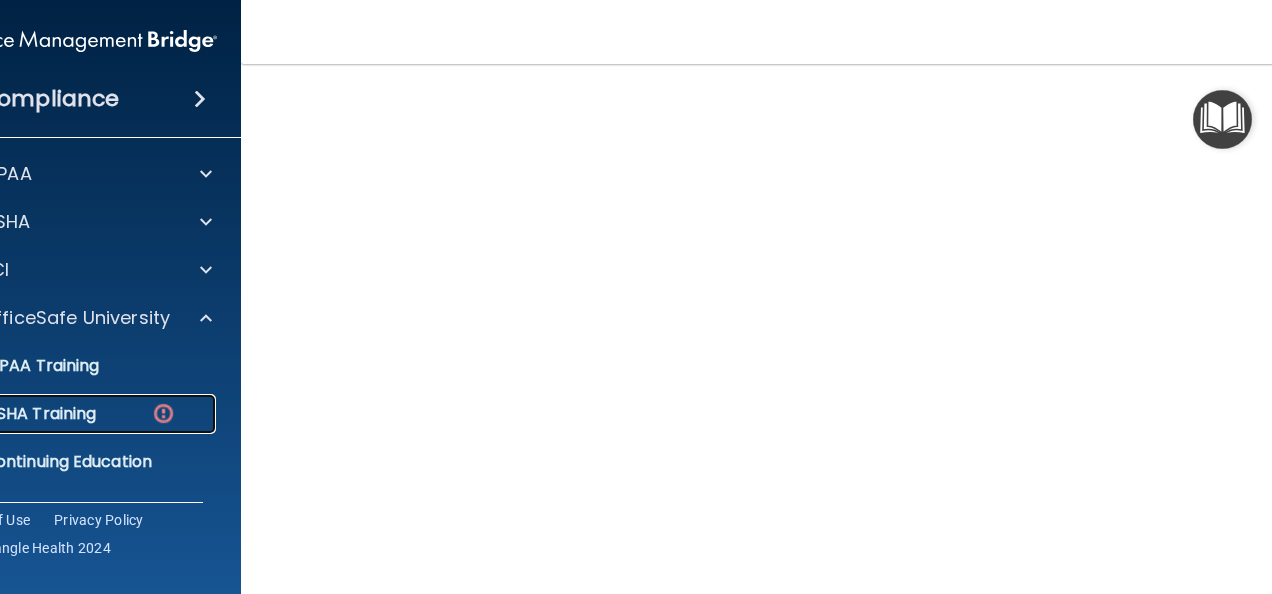 click on "OSHA Training" at bounding box center [15, 414] 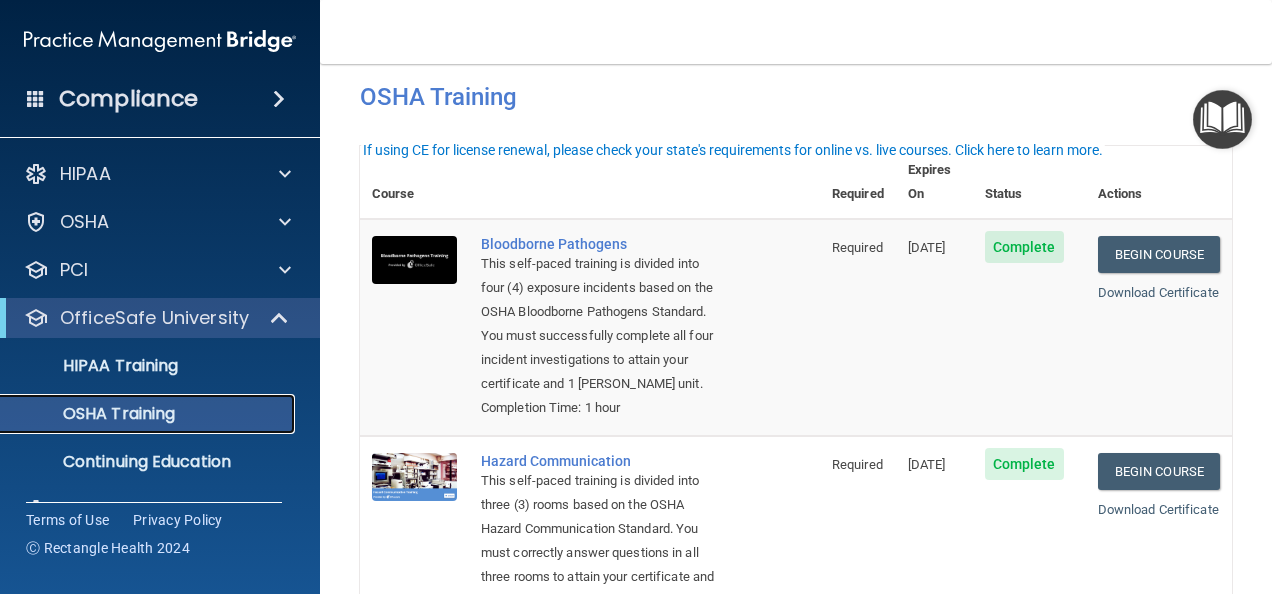 scroll, scrollTop: 0, scrollLeft: 0, axis: both 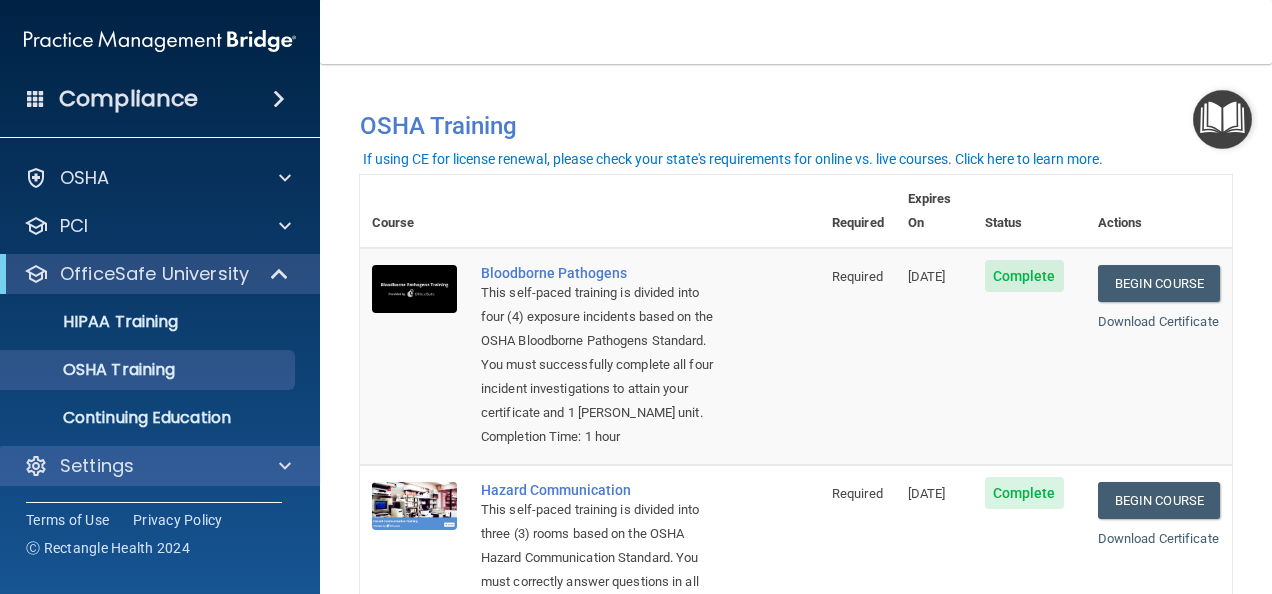 click on "Settings" at bounding box center [160, 466] 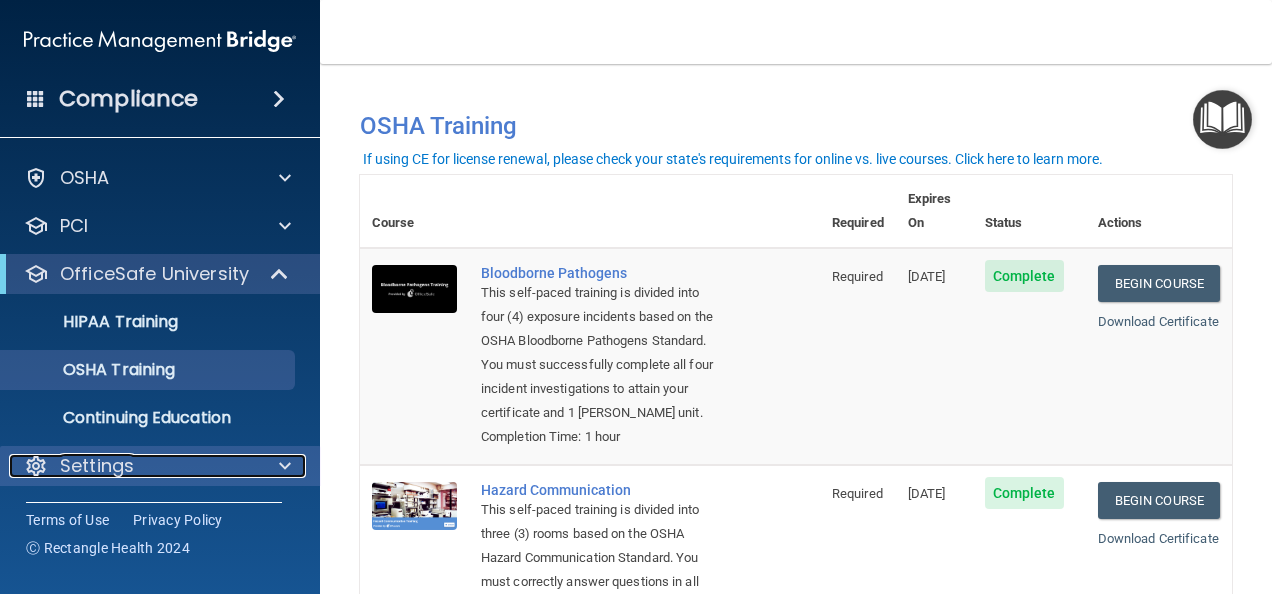click on "Settings" at bounding box center (133, 466) 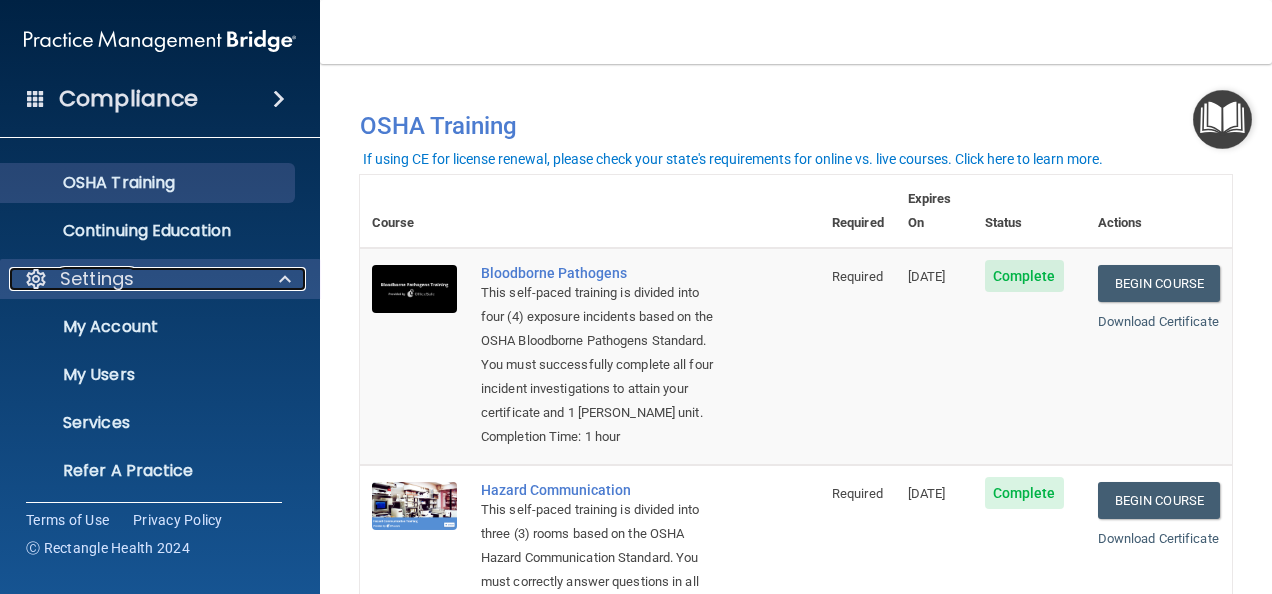 scroll, scrollTop: 244, scrollLeft: 0, axis: vertical 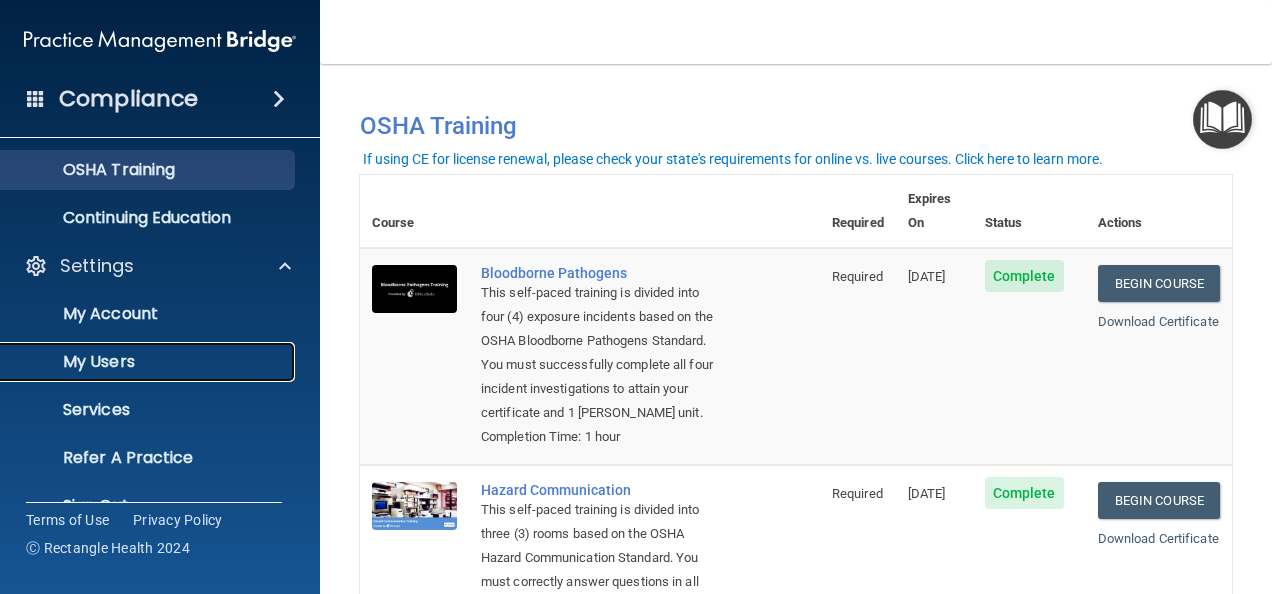 click on "My Users" at bounding box center (149, 362) 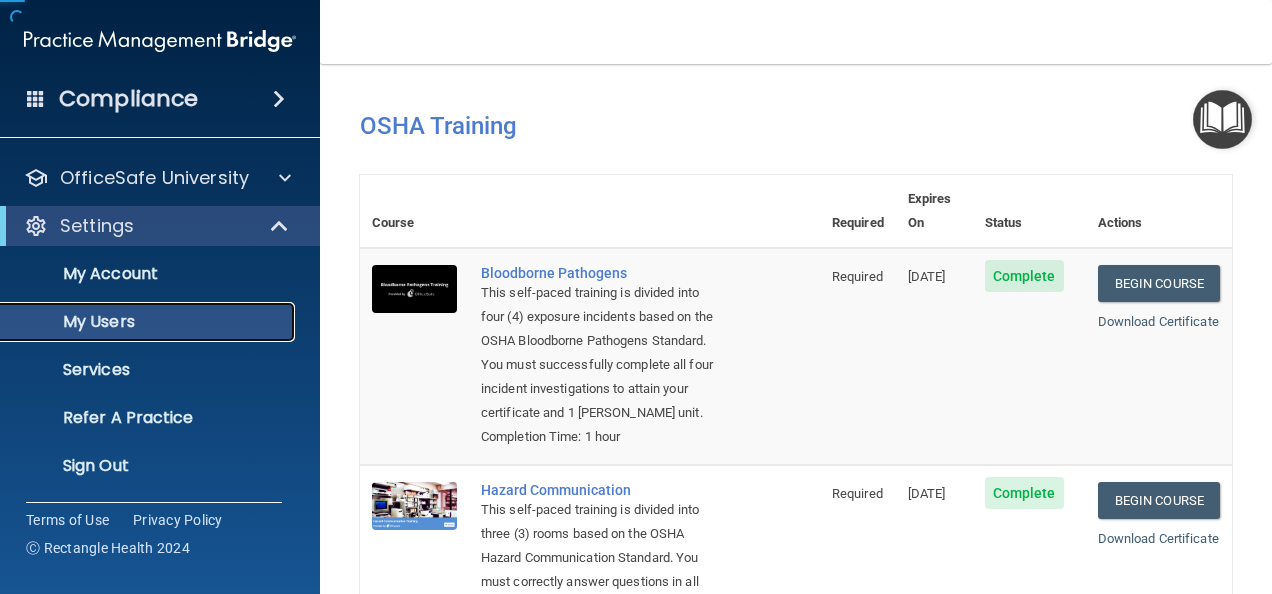 scroll, scrollTop: 140, scrollLeft: 0, axis: vertical 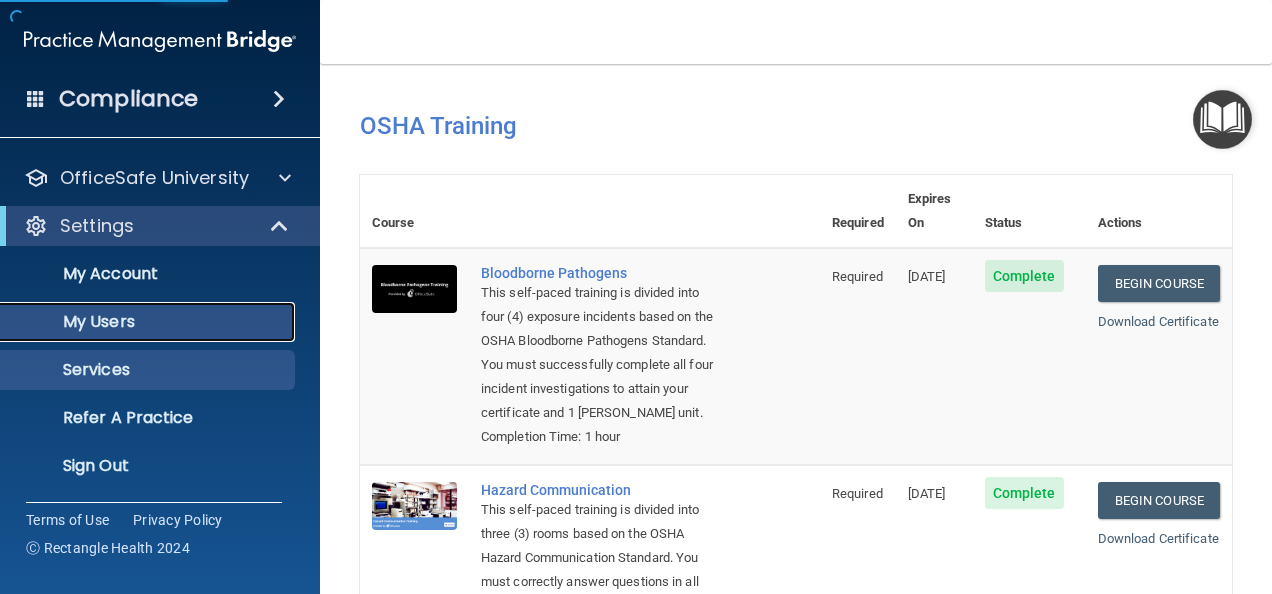 select on "20" 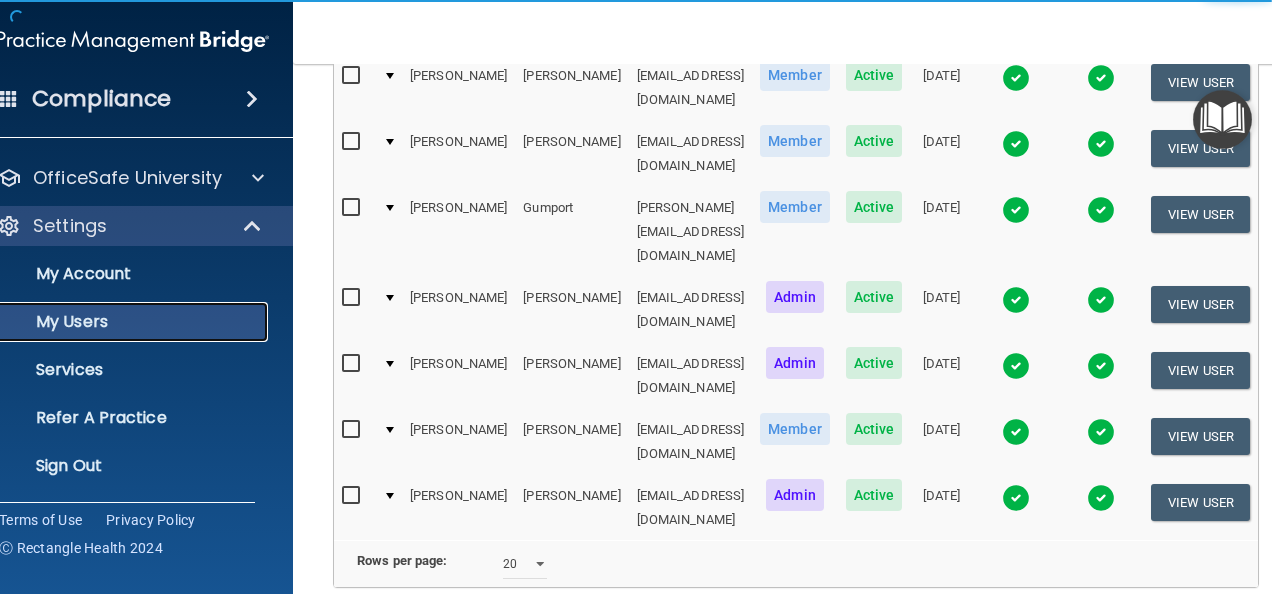 scroll, scrollTop: 300, scrollLeft: 0, axis: vertical 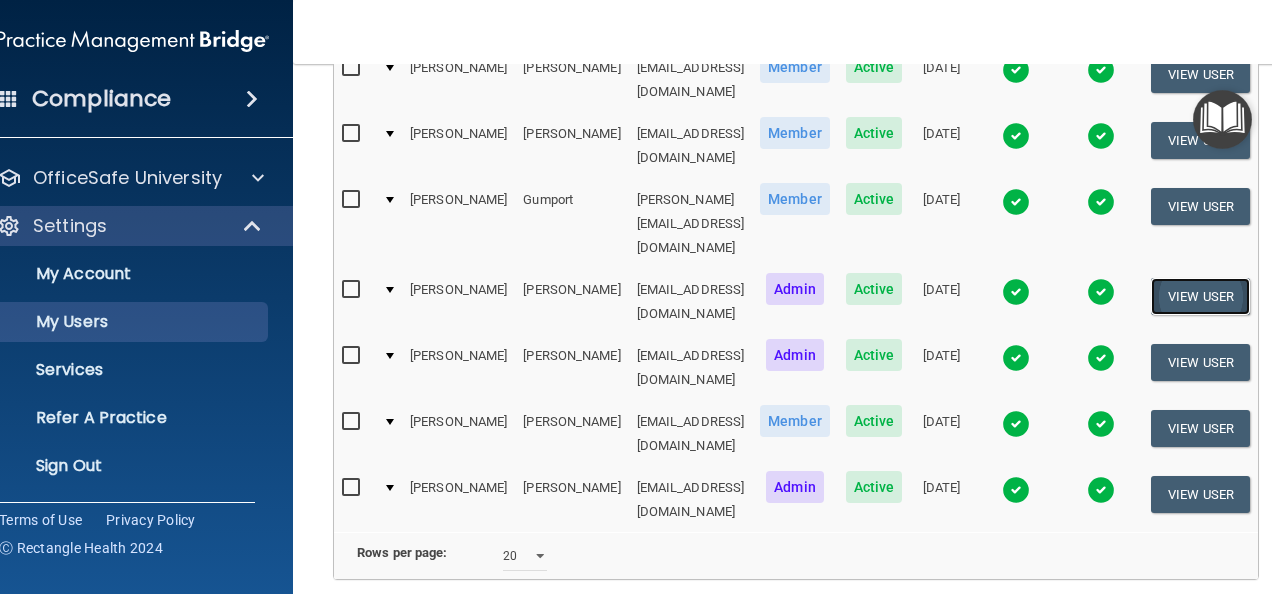 click on "View User" at bounding box center [1200, 296] 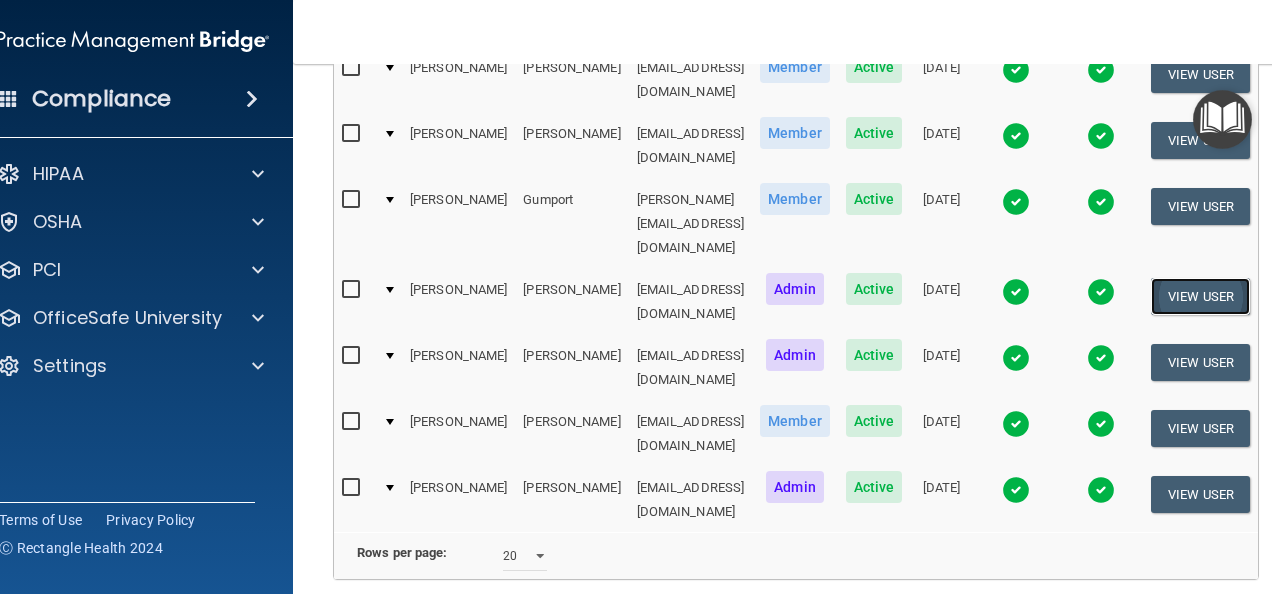 scroll, scrollTop: 0, scrollLeft: 0, axis: both 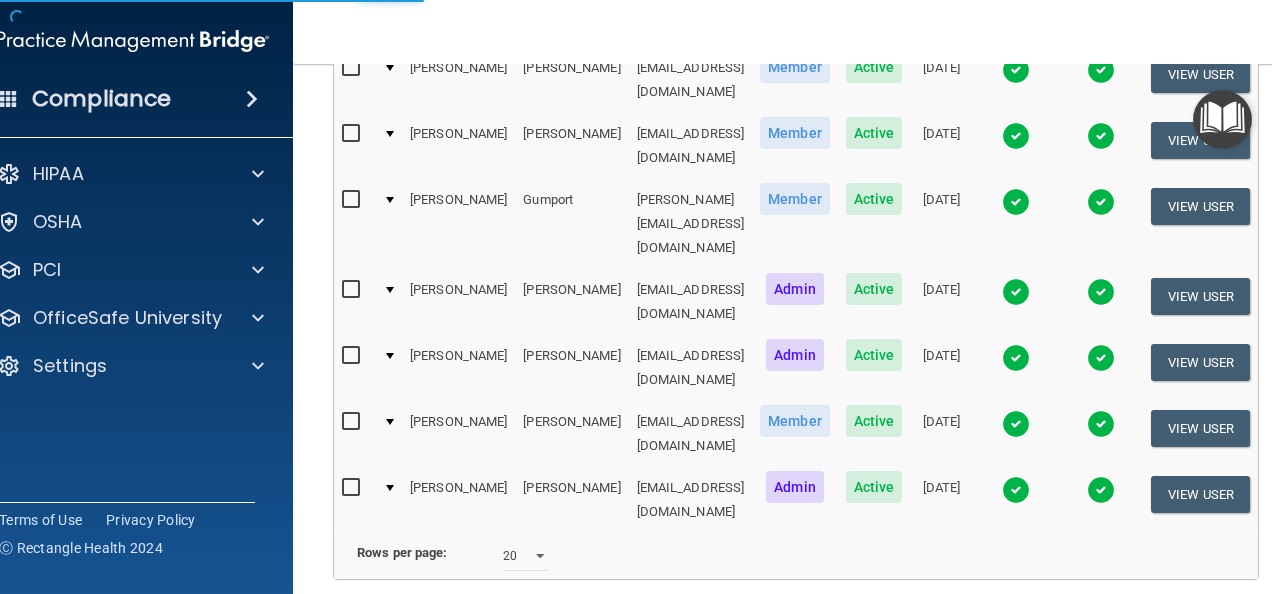 click at bounding box center (354, 289) 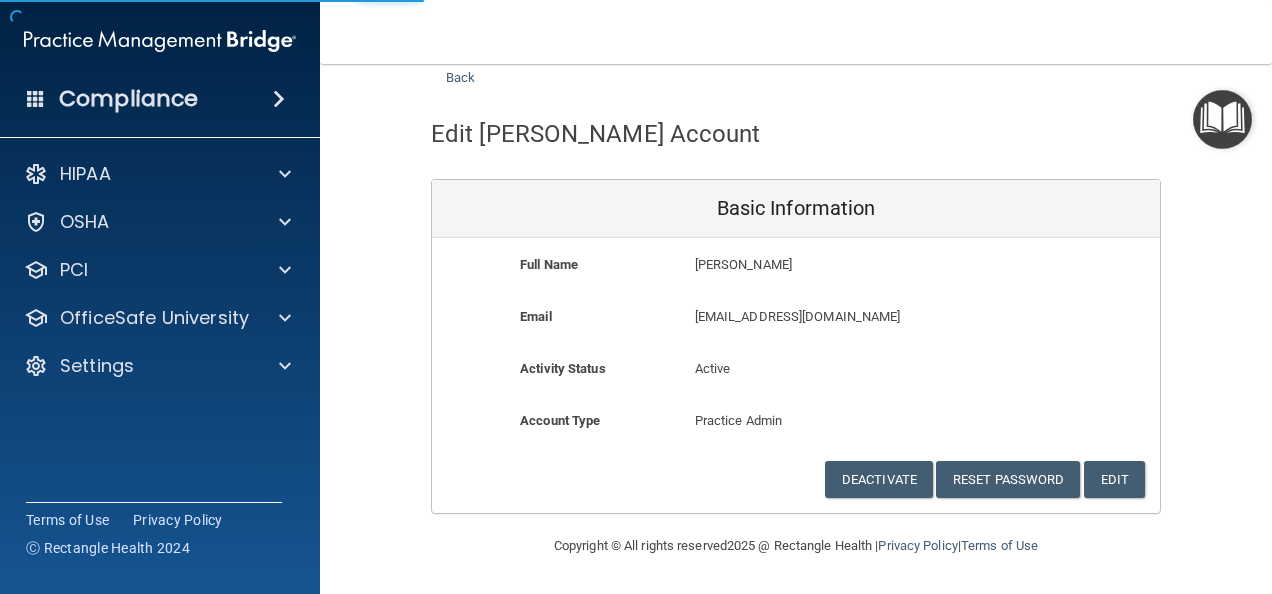 scroll, scrollTop: 0, scrollLeft: 0, axis: both 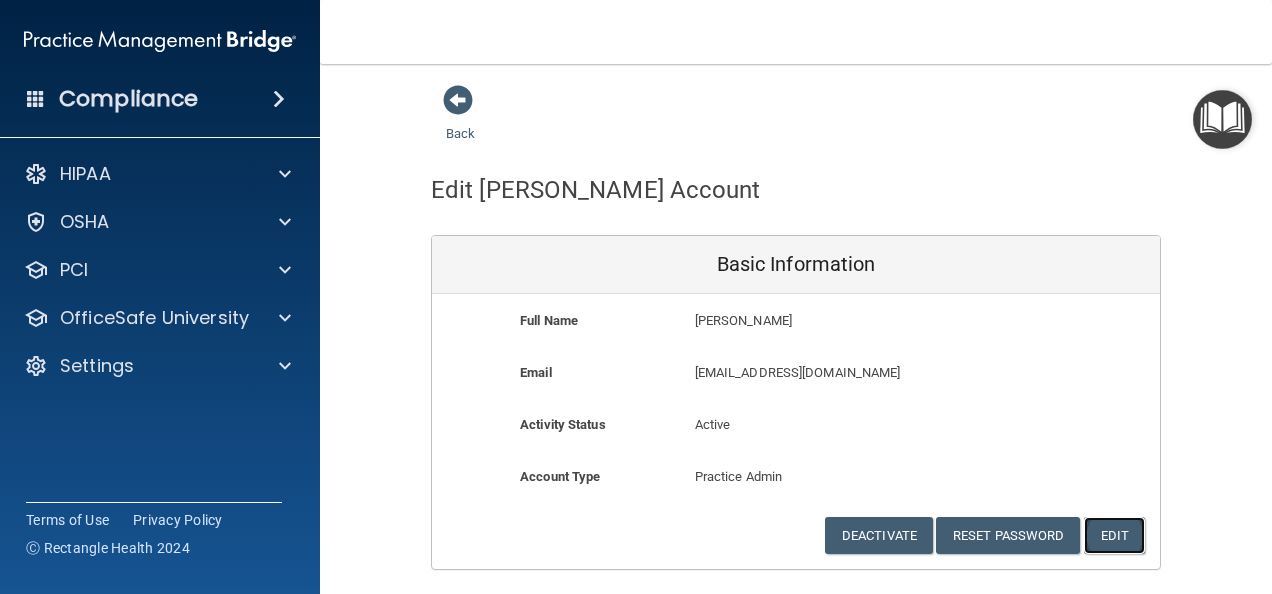 click on "Edit" at bounding box center [1114, 535] 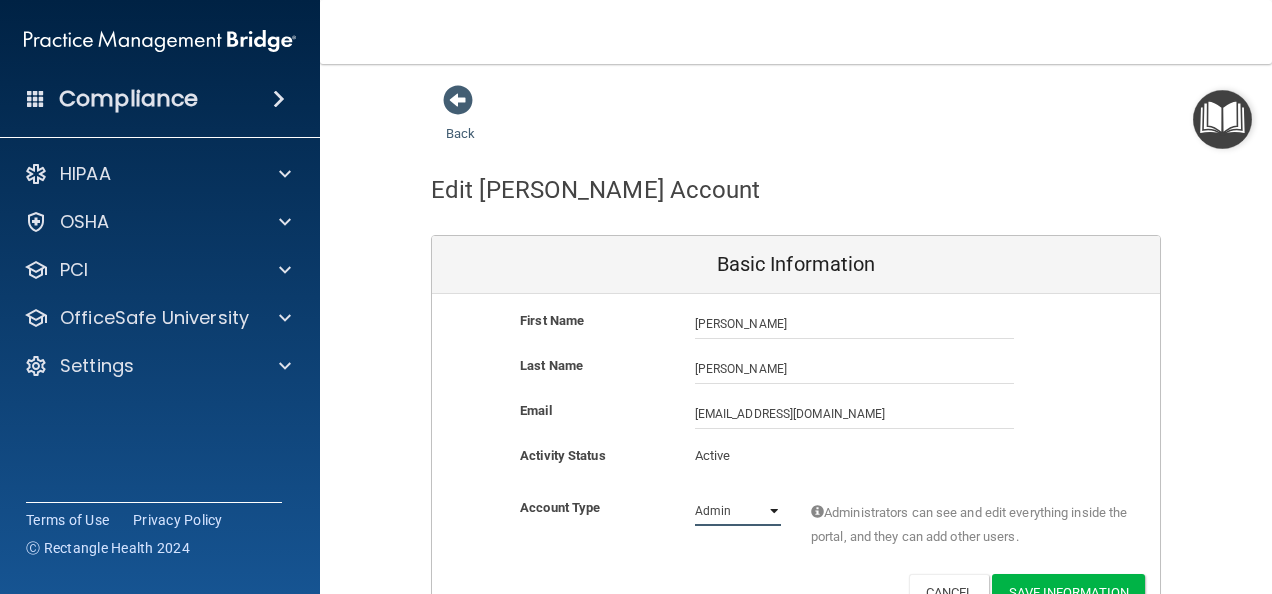 click on "Admin  Member" at bounding box center [738, 511] 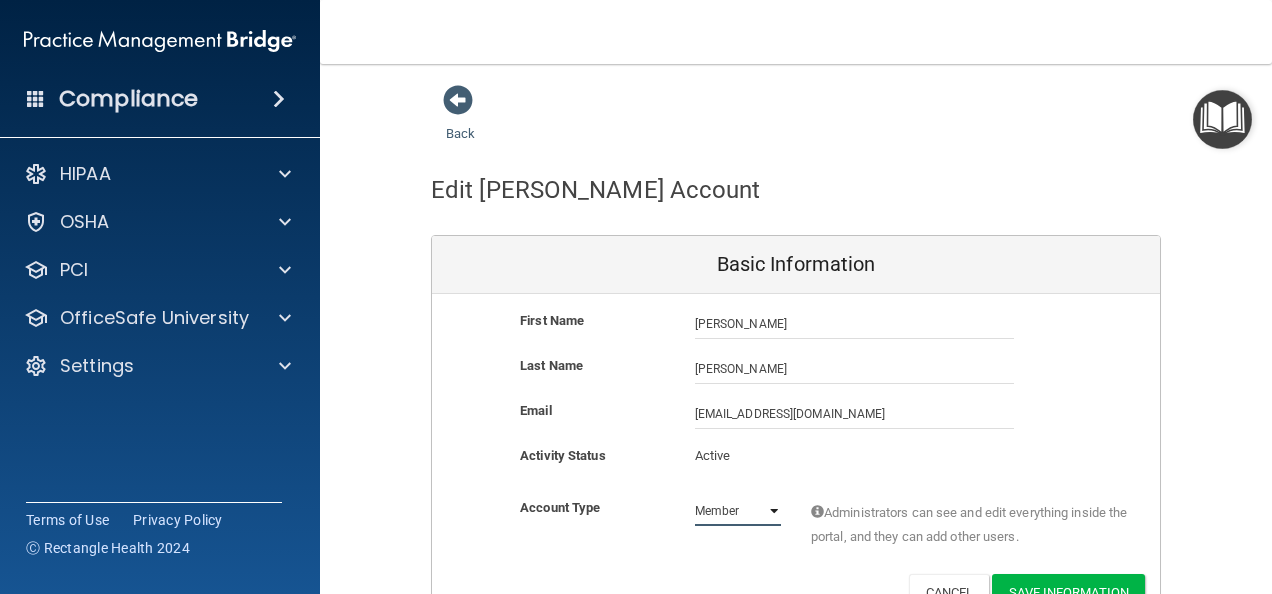 click on "Admin  Member" at bounding box center (738, 511) 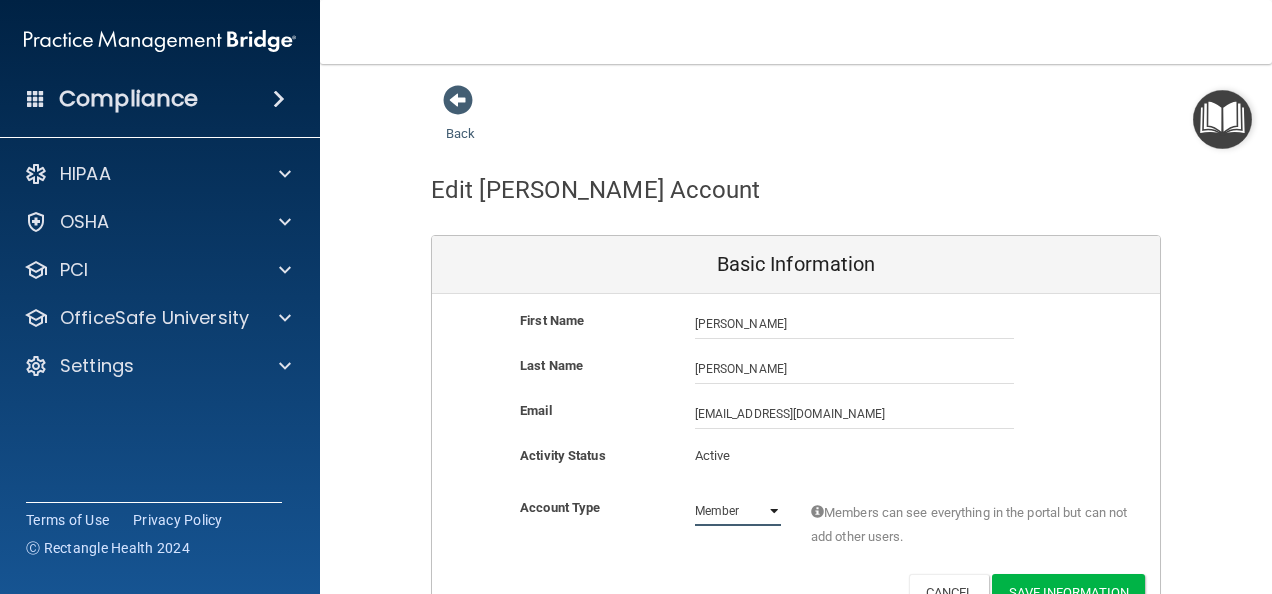 scroll, scrollTop: 111, scrollLeft: 0, axis: vertical 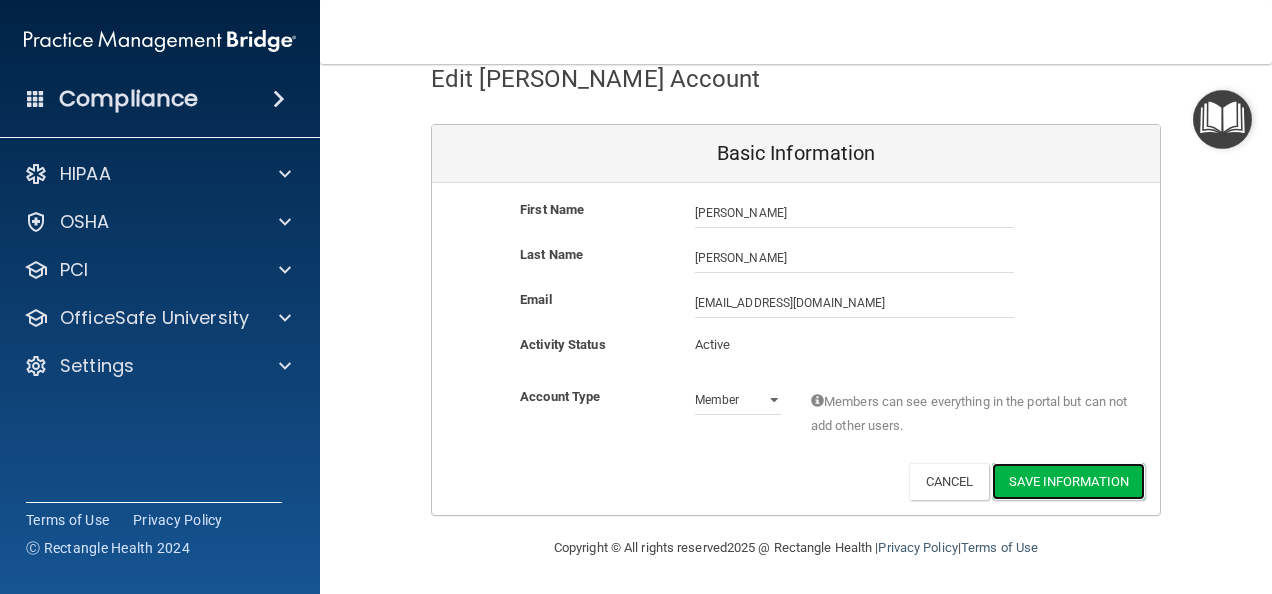click on "Save Information" at bounding box center (1068, 481) 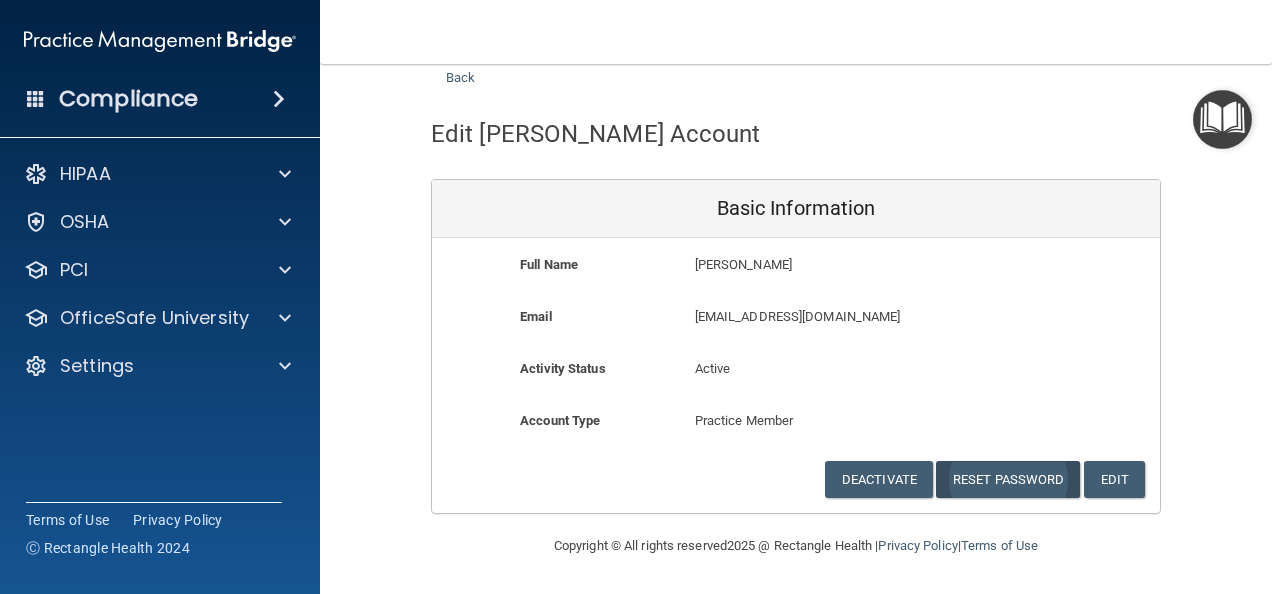 scroll, scrollTop: 54, scrollLeft: 0, axis: vertical 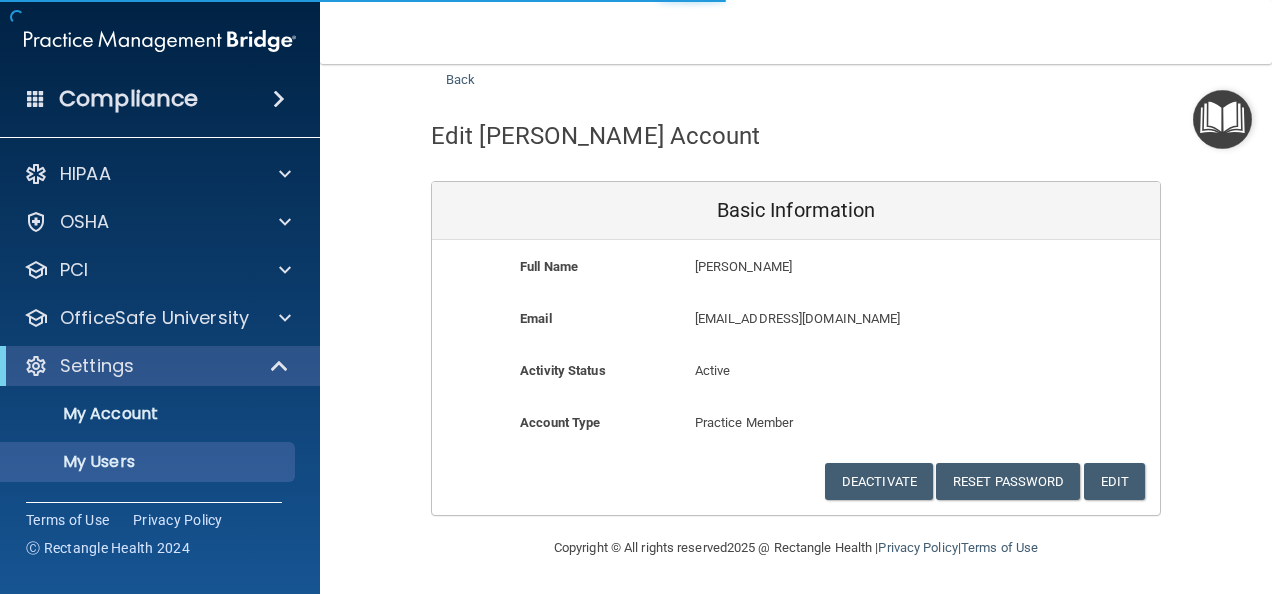 select on "20" 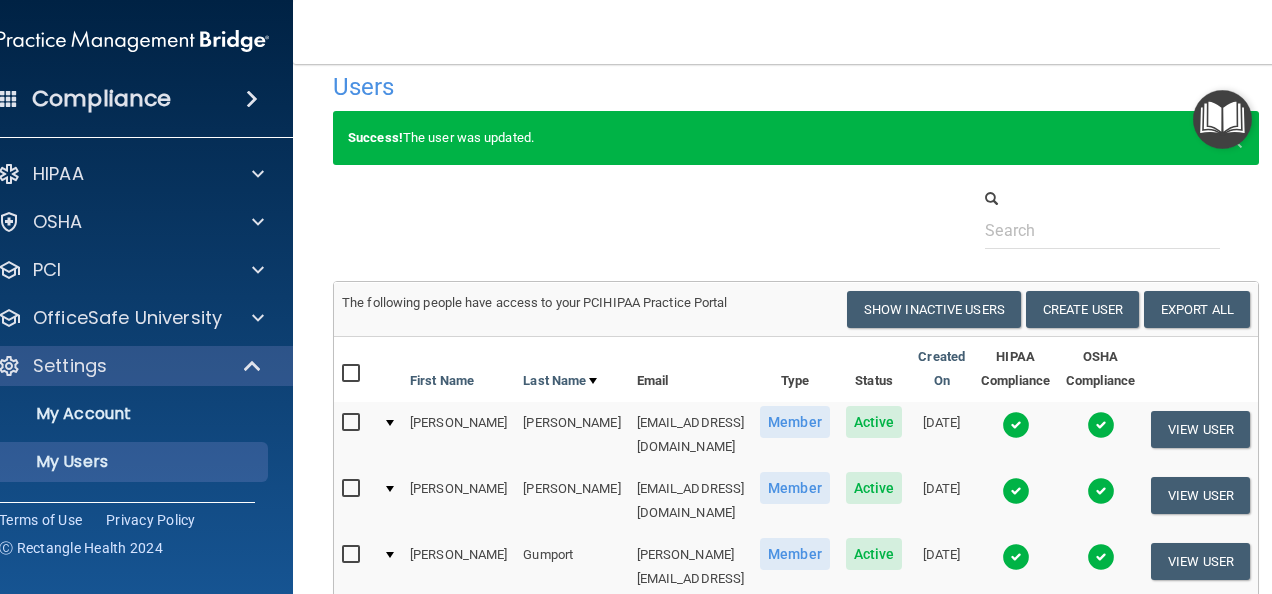 scroll, scrollTop: 0, scrollLeft: 0, axis: both 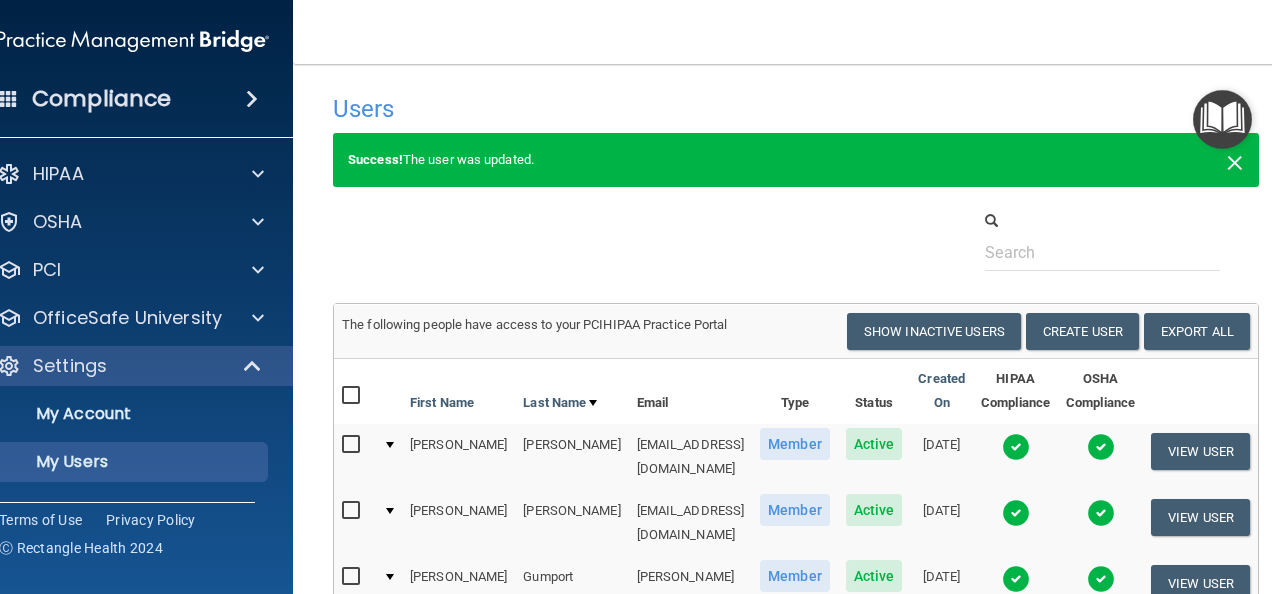 click on "×" at bounding box center [1235, 160] 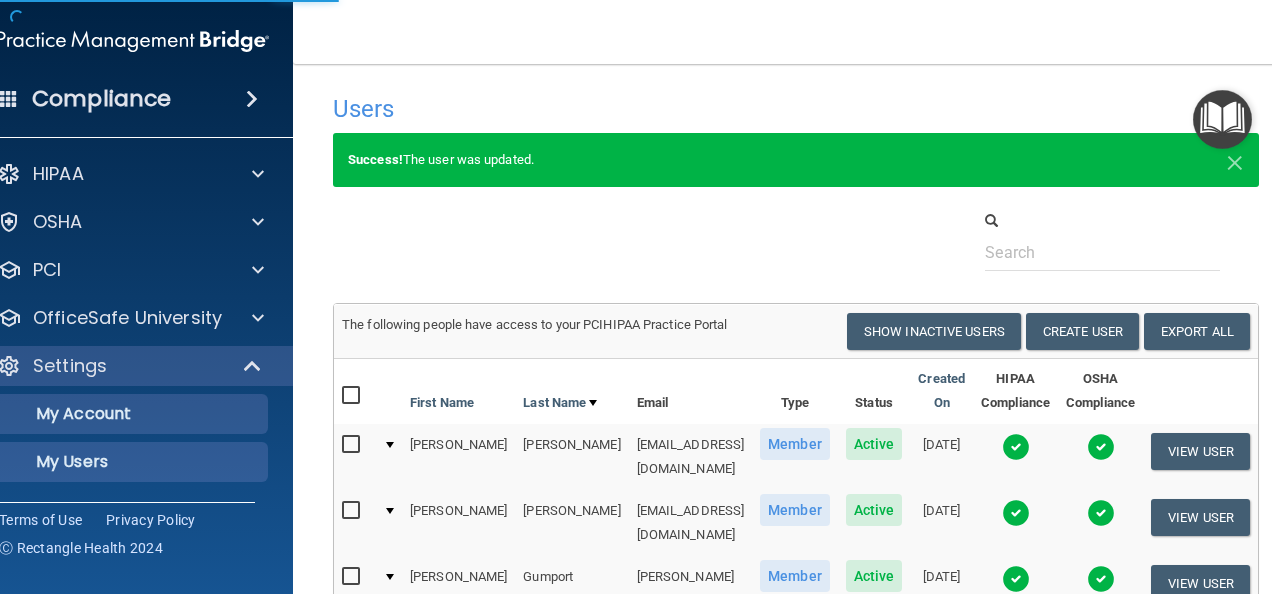 select on "20" 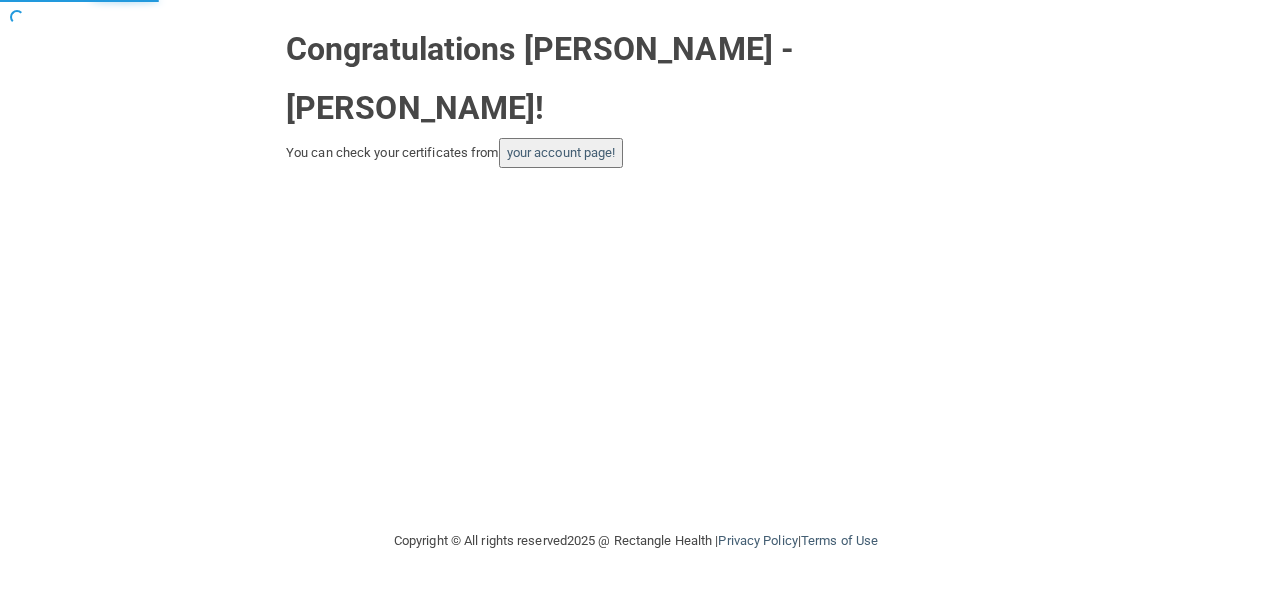 scroll, scrollTop: 0, scrollLeft: 0, axis: both 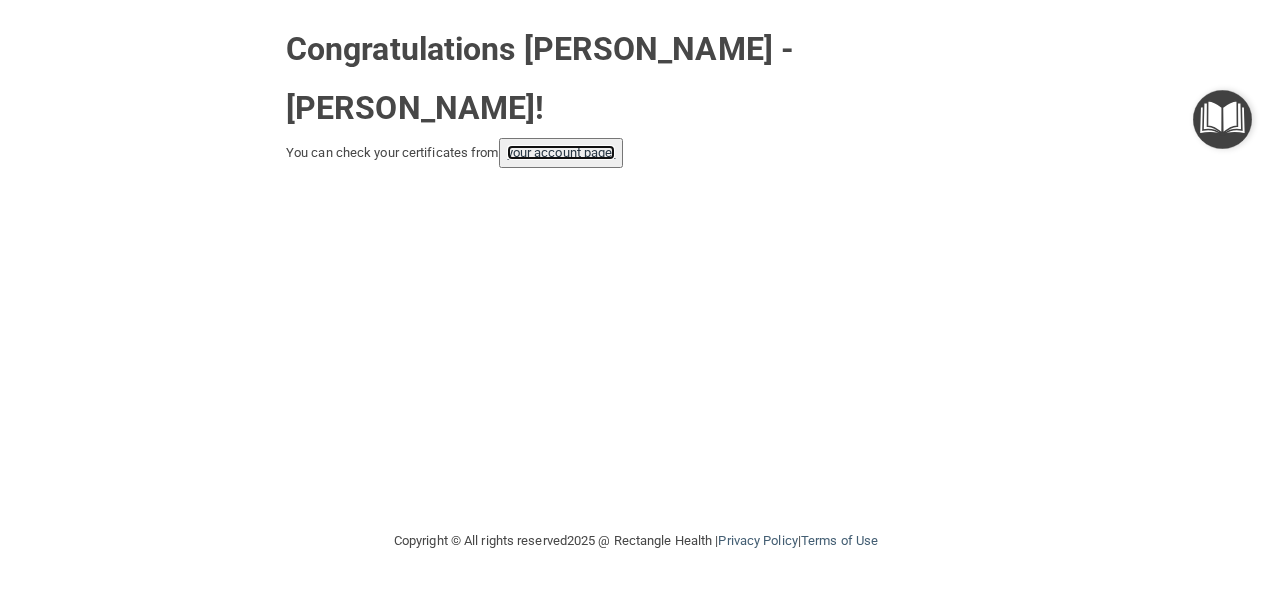 click on "your account page!" at bounding box center [561, 152] 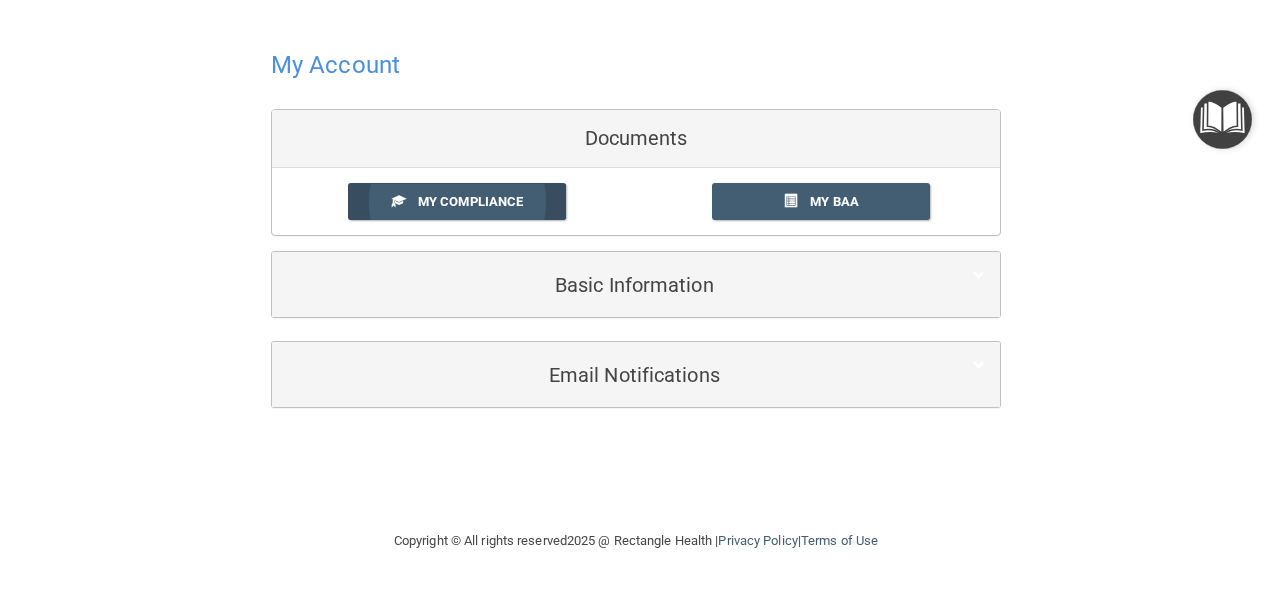 click on "My Compliance" at bounding box center [457, 201] 